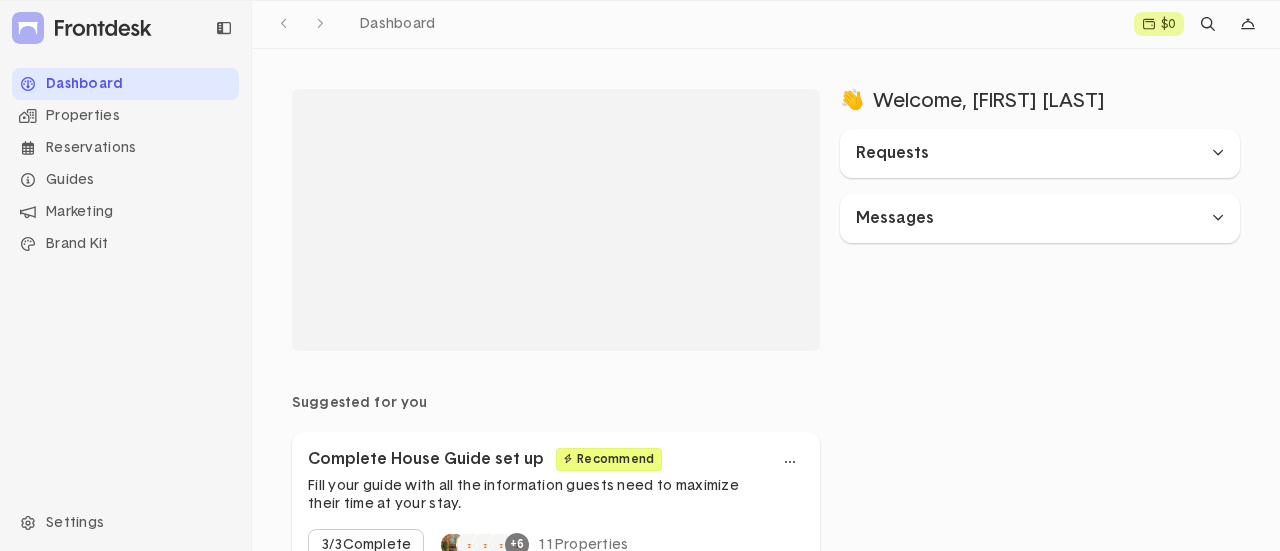 scroll, scrollTop: 0, scrollLeft: 0, axis: both 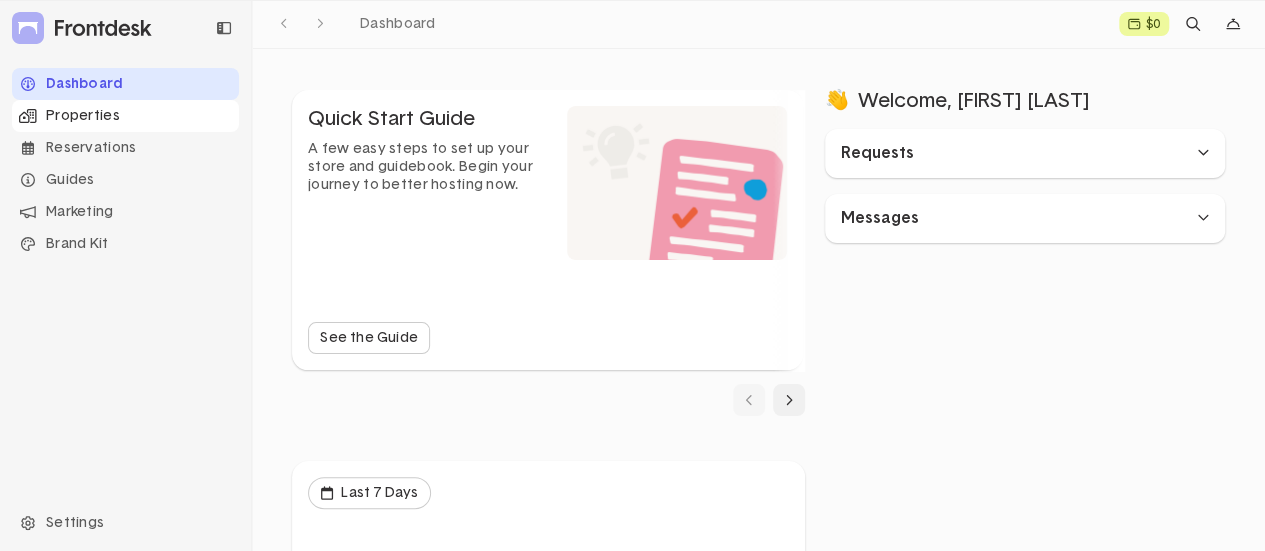 click on "Properties" 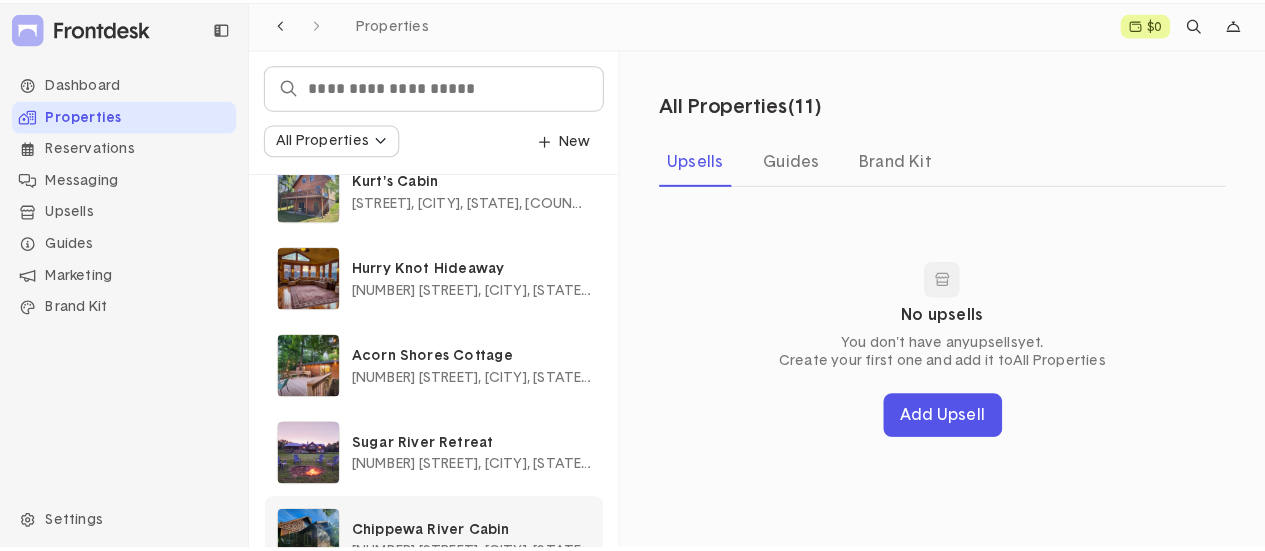 scroll, scrollTop: 433, scrollLeft: 0, axis: vertical 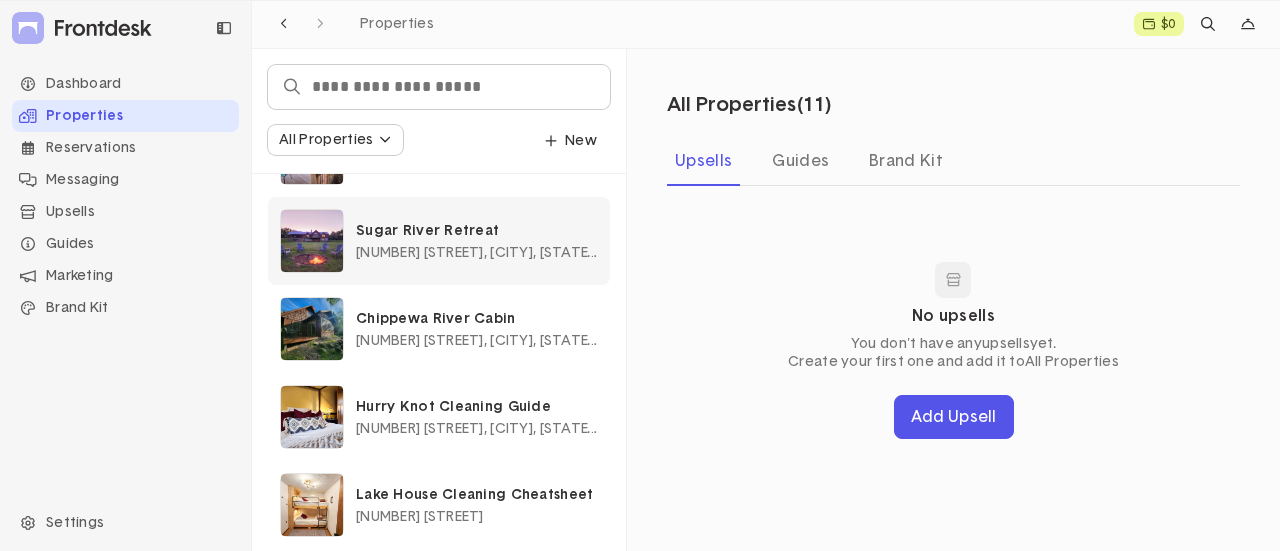 click on "Sugar River Retreat" 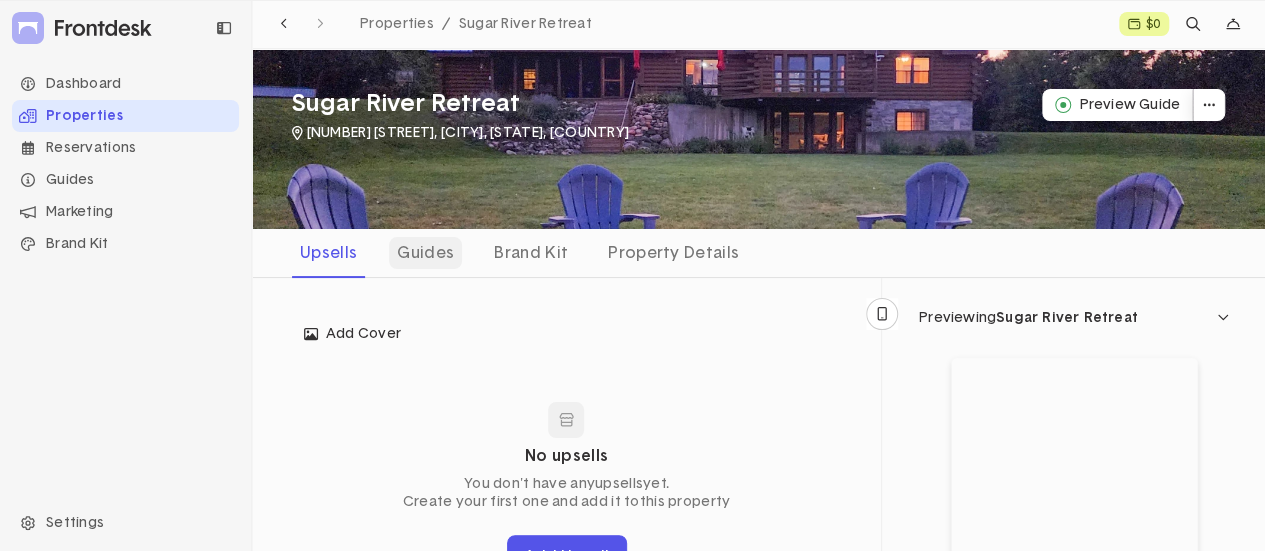 click on "Guides" 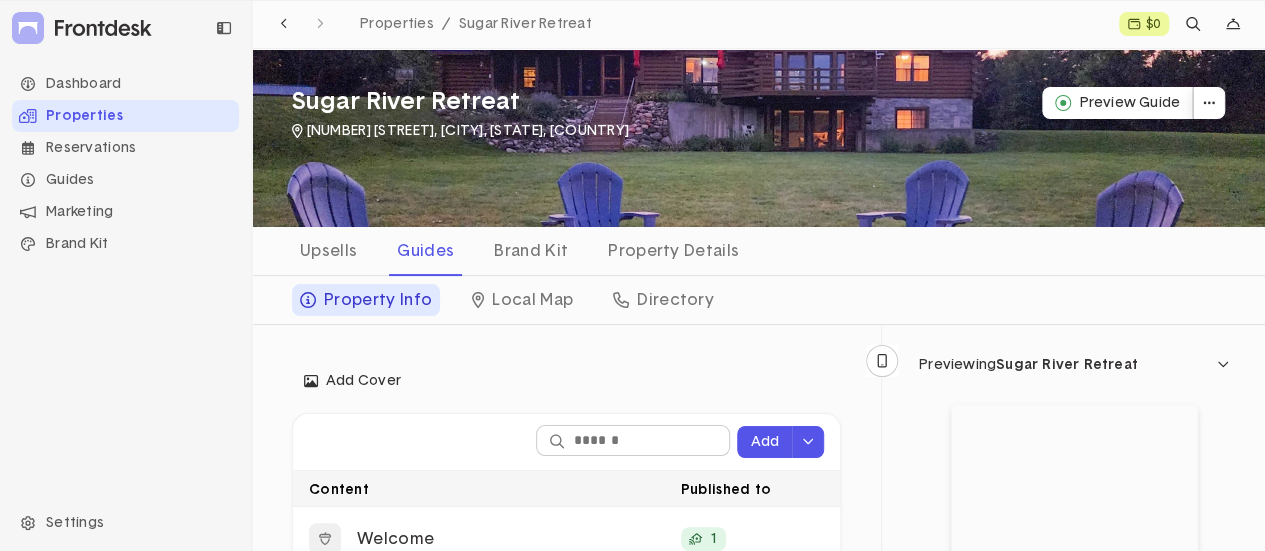 scroll, scrollTop: 0, scrollLeft: 0, axis: both 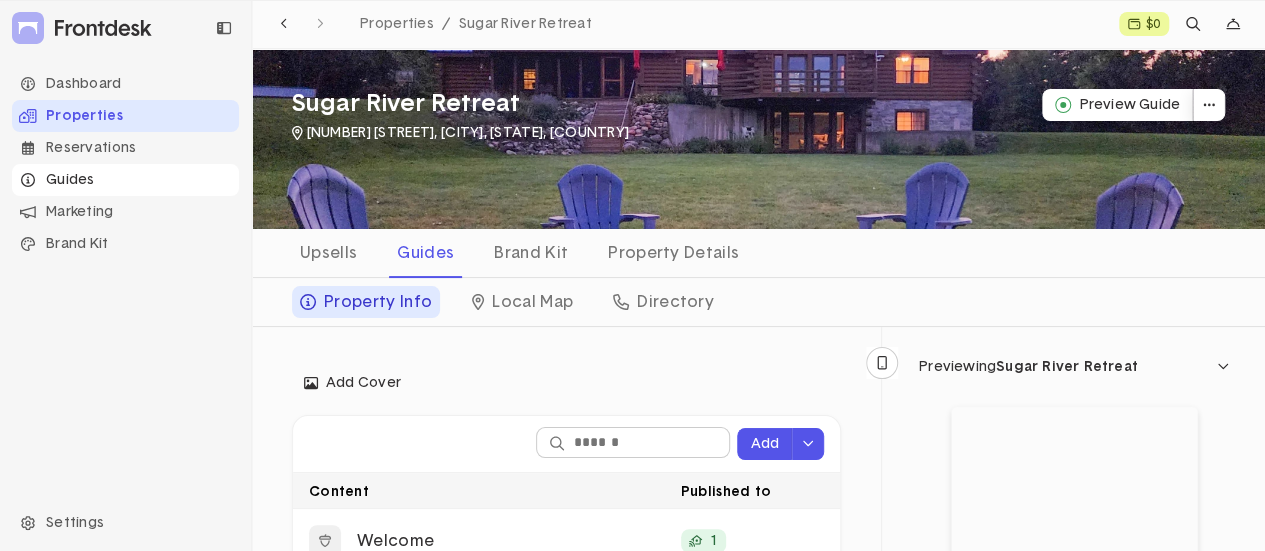 click on "Guides" 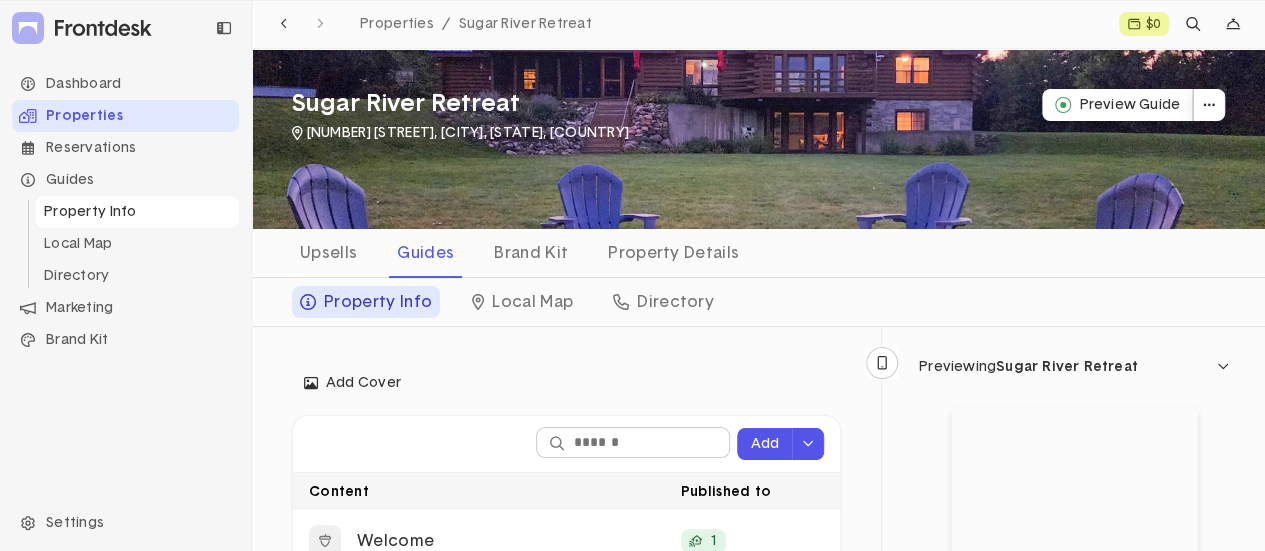 click on "Property Info" 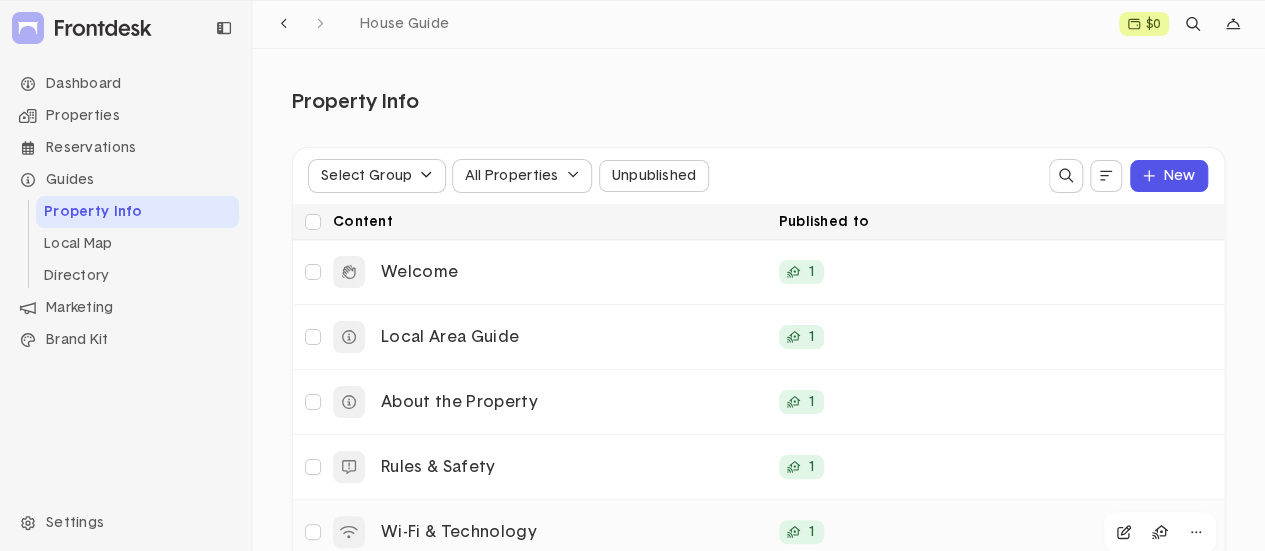 scroll, scrollTop: 0, scrollLeft: 0, axis: both 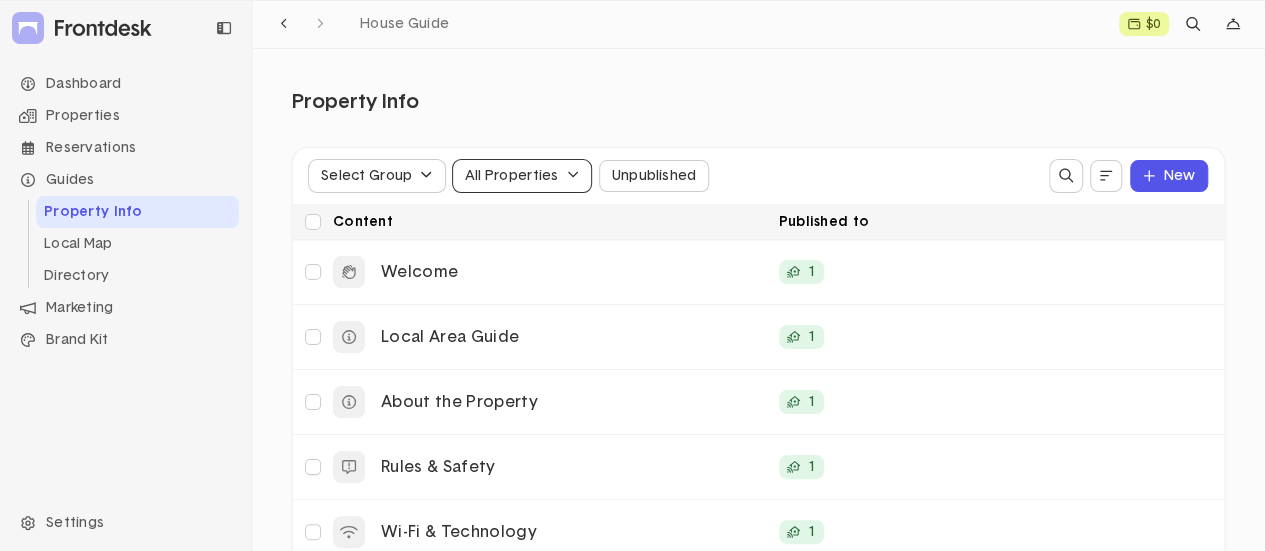 click 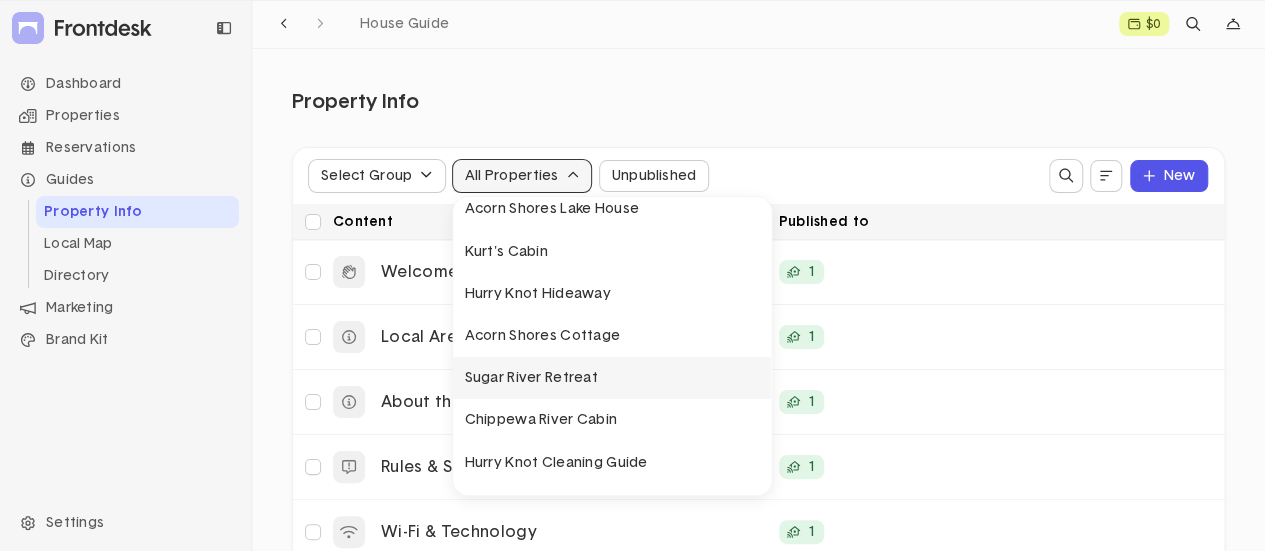 scroll, scrollTop: 100, scrollLeft: 0, axis: vertical 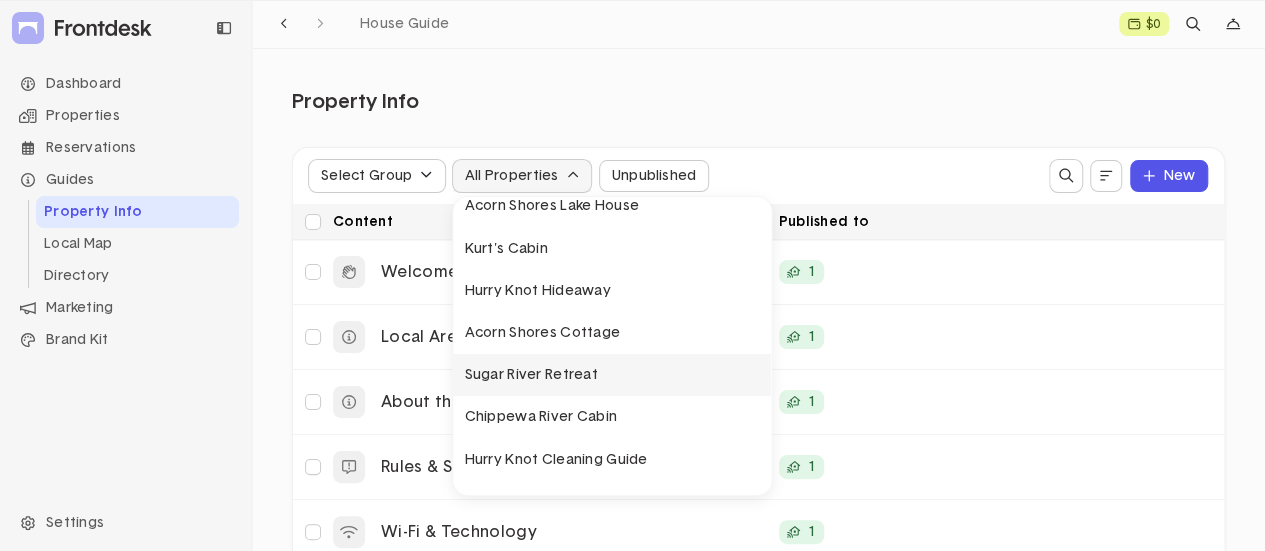 click on "Sugar River Retreat" 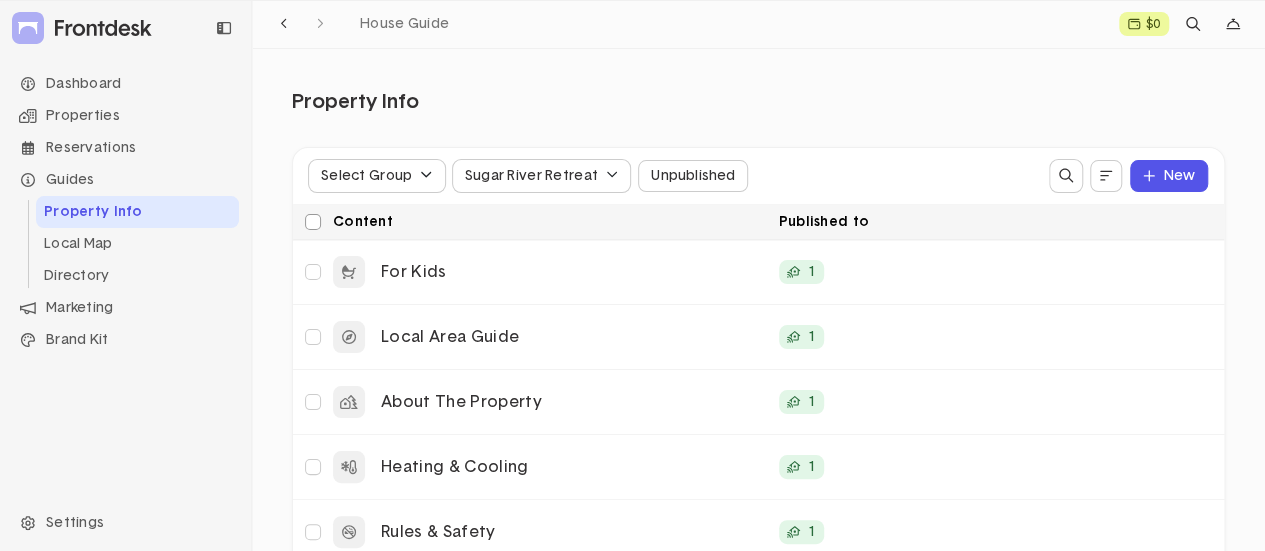 click 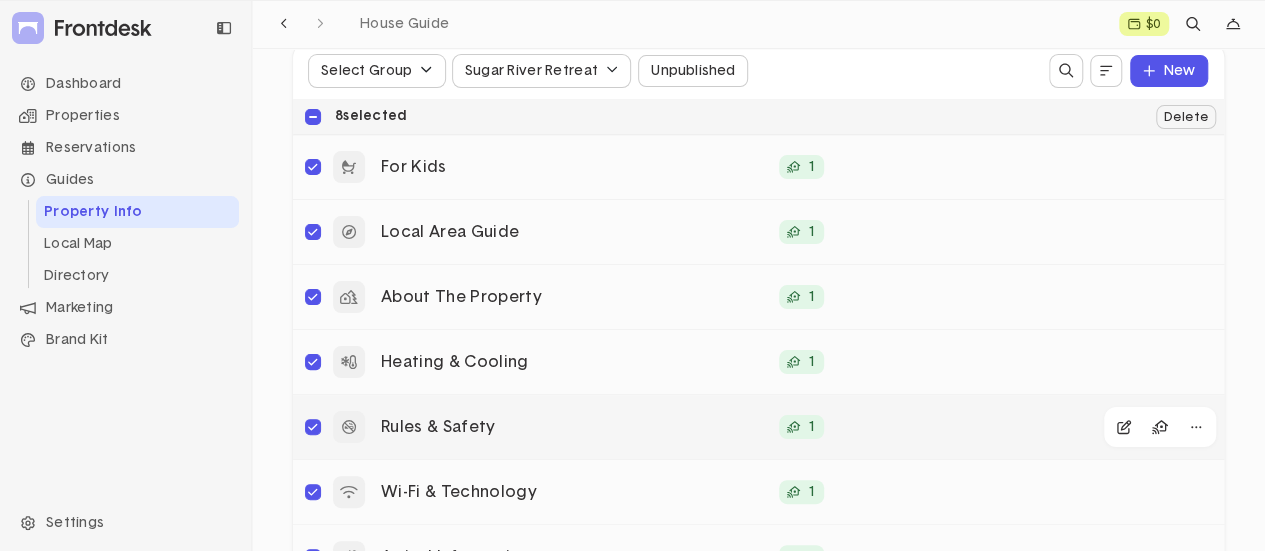 scroll, scrollTop: 0, scrollLeft: 0, axis: both 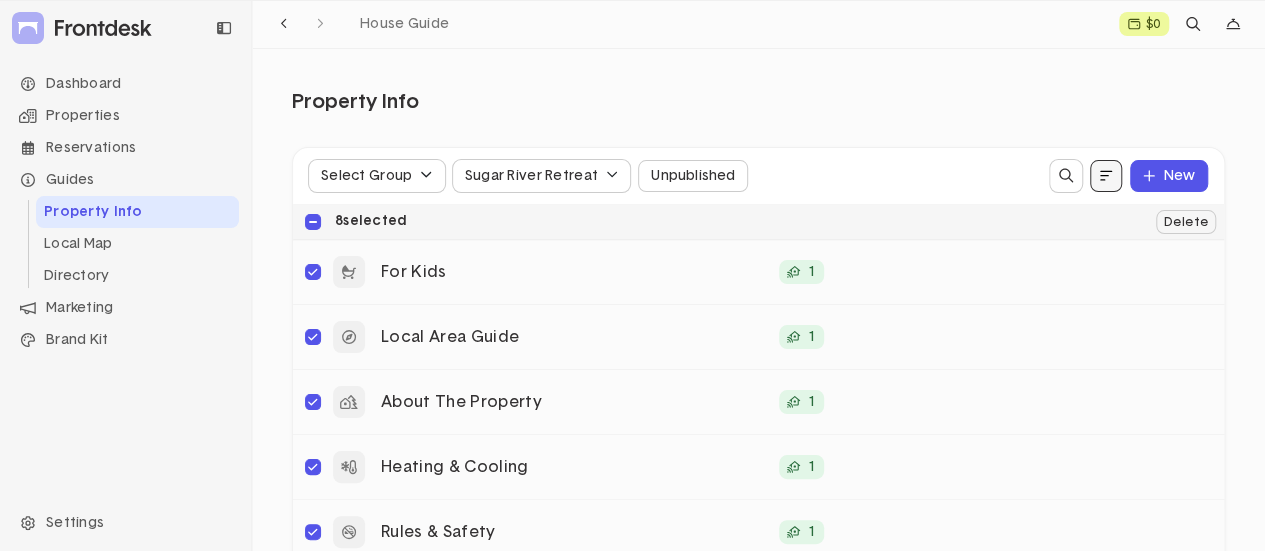 click 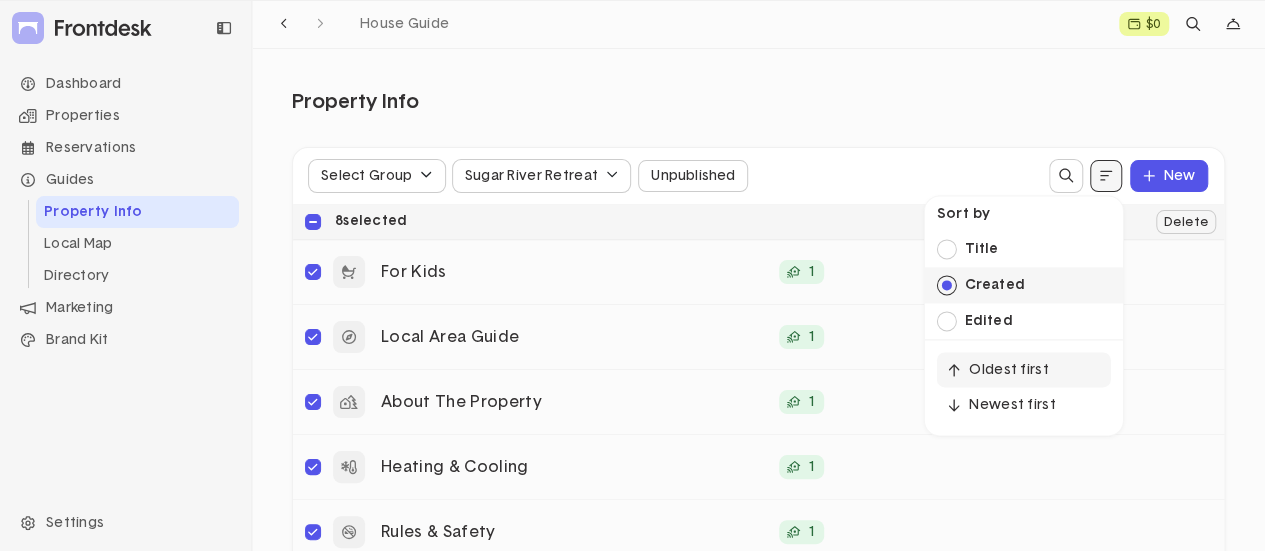click on "Property Info" 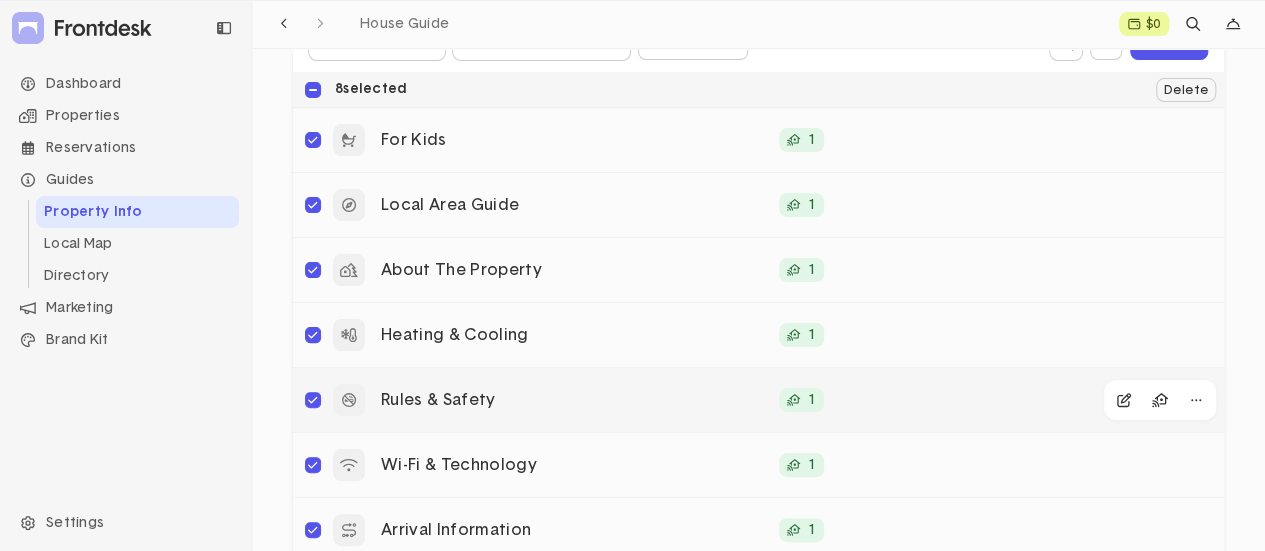 scroll, scrollTop: 0, scrollLeft: 0, axis: both 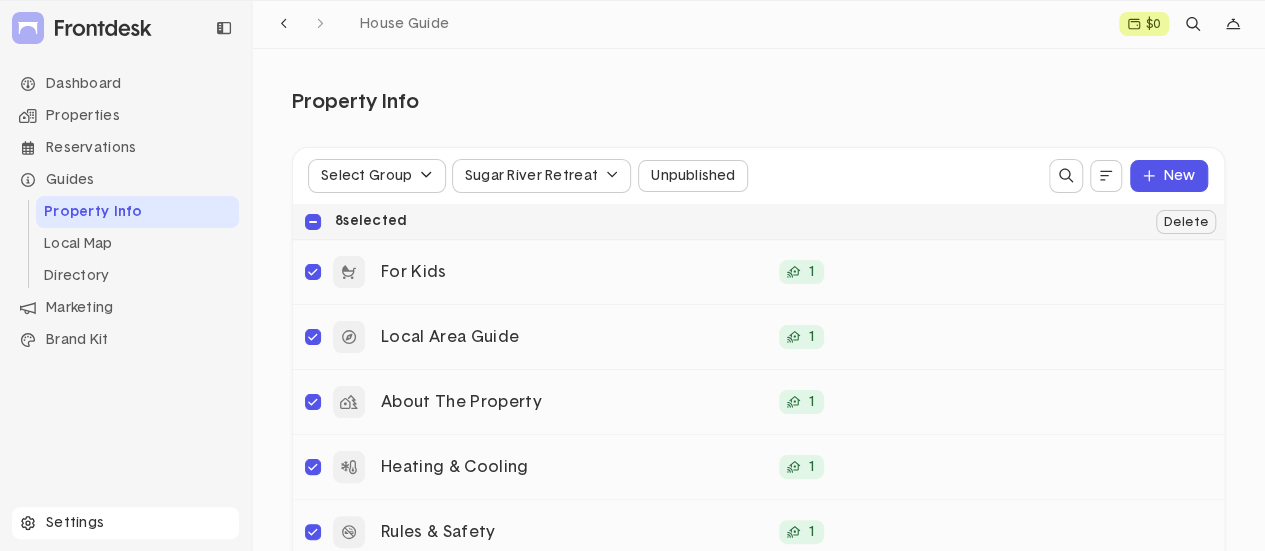 click on "Settings" 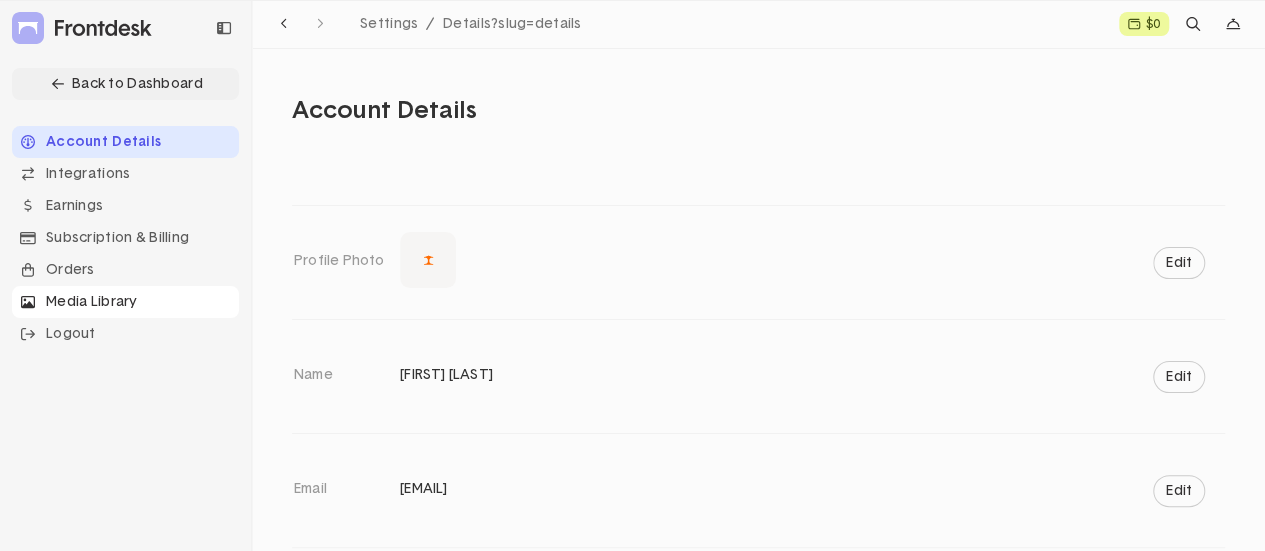 click on "Media Library" 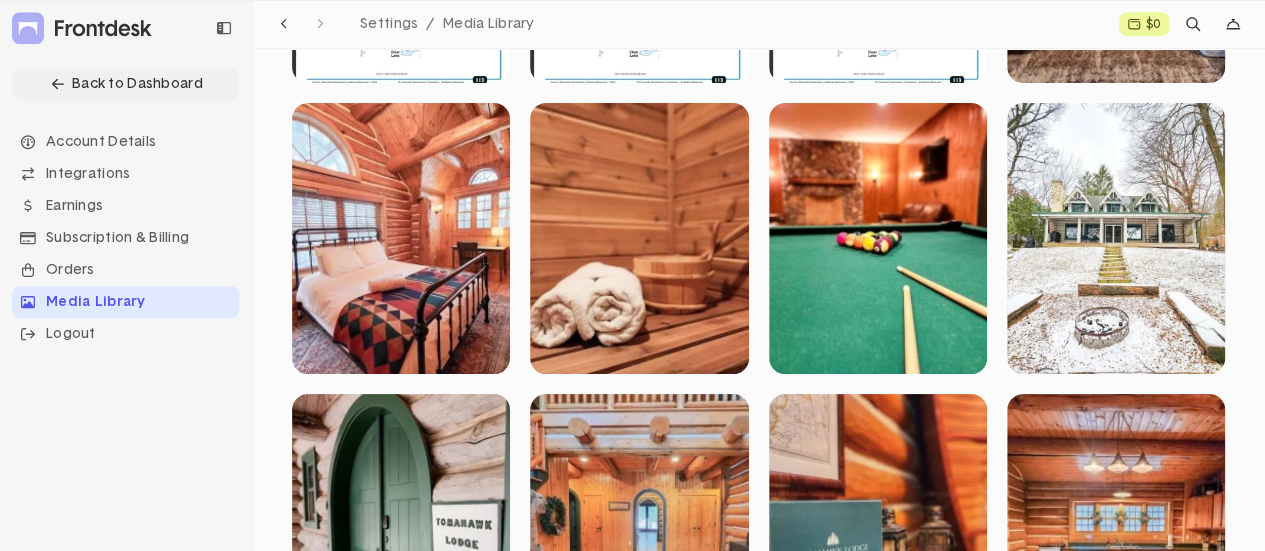 scroll, scrollTop: 233, scrollLeft: 0, axis: vertical 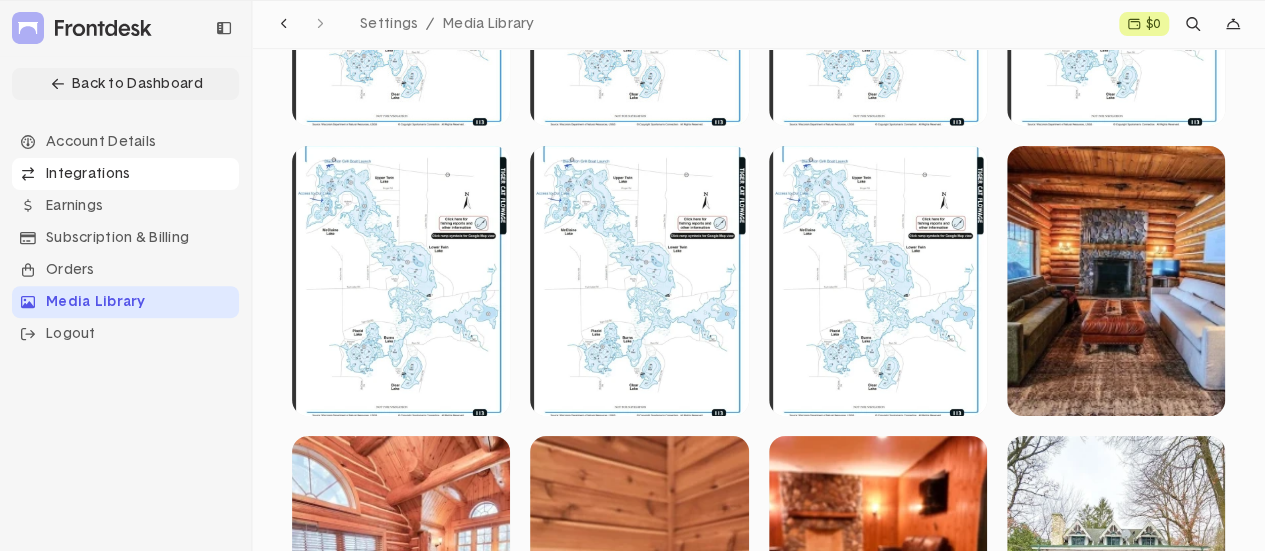 click on "Integrations" 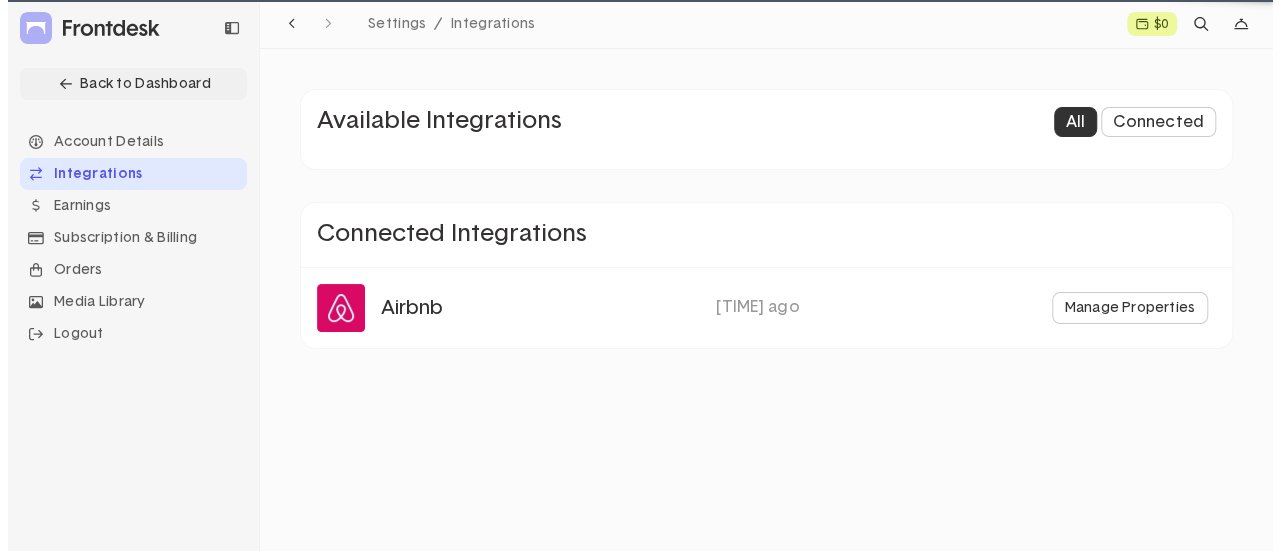 scroll, scrollTop: 0, scrollLeft: 0, axis: both 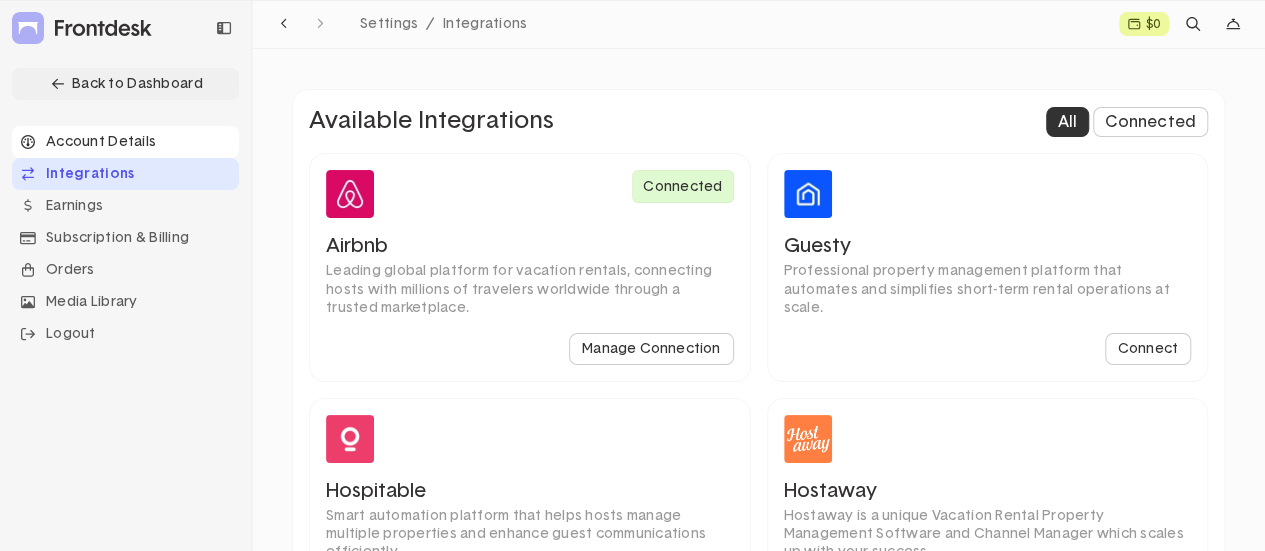 click on "Account Details" 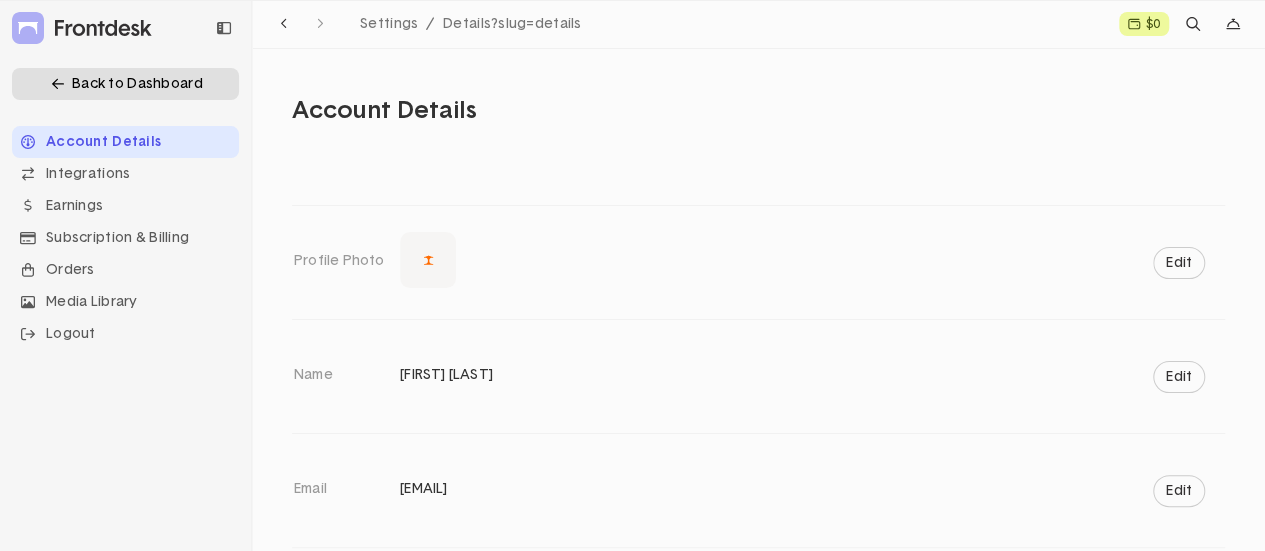 click on "Back to Dashboard" 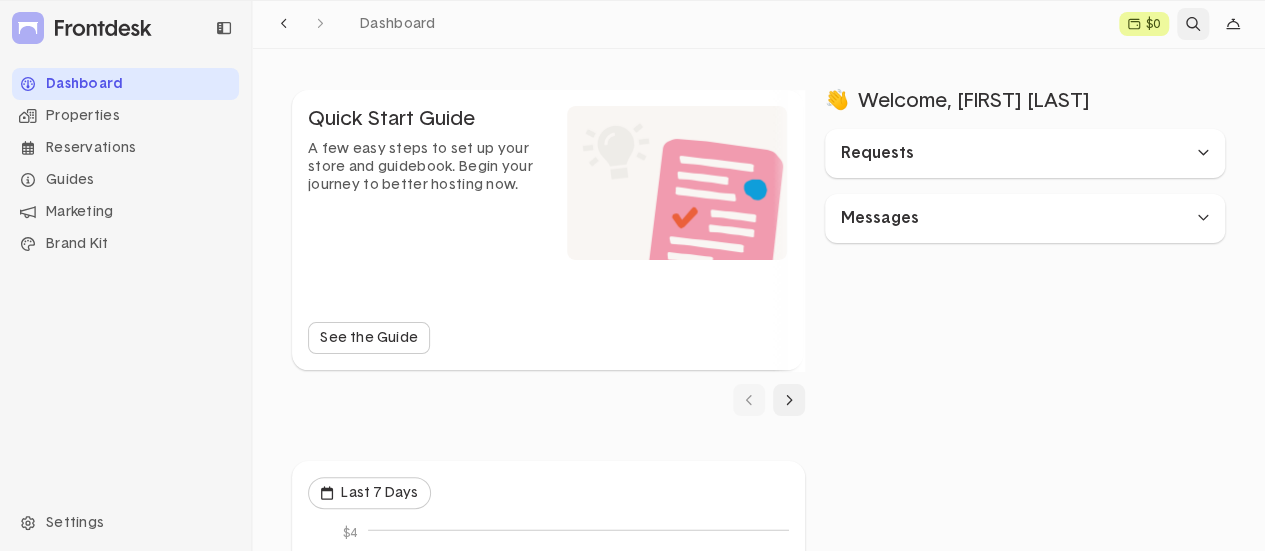 click 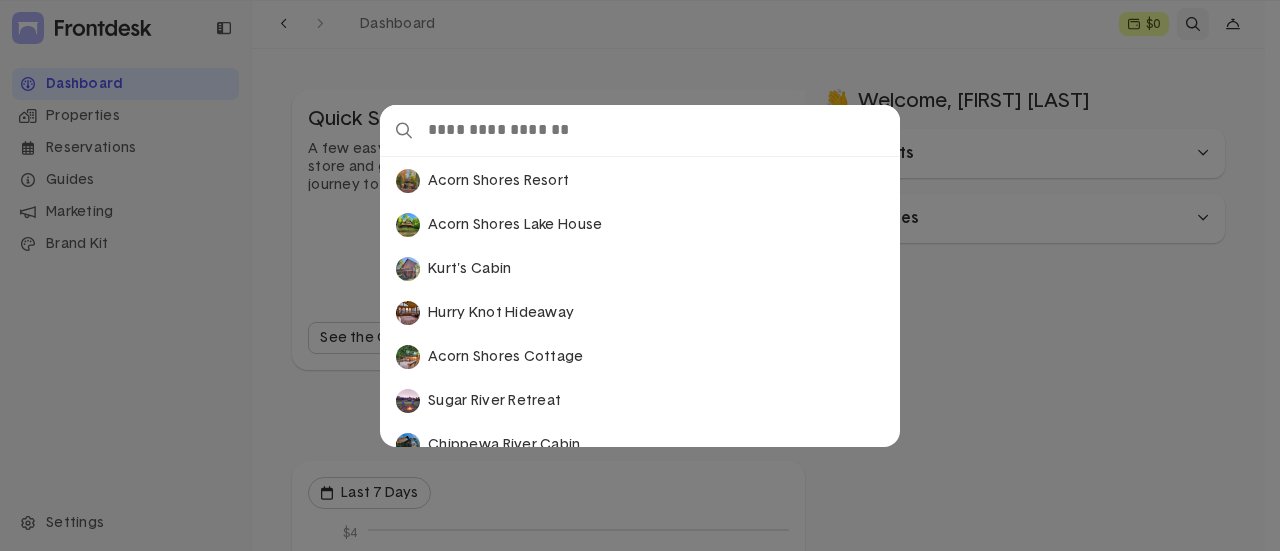 scroll, scrollTop: 16, scrollLeft: 16, axis: both 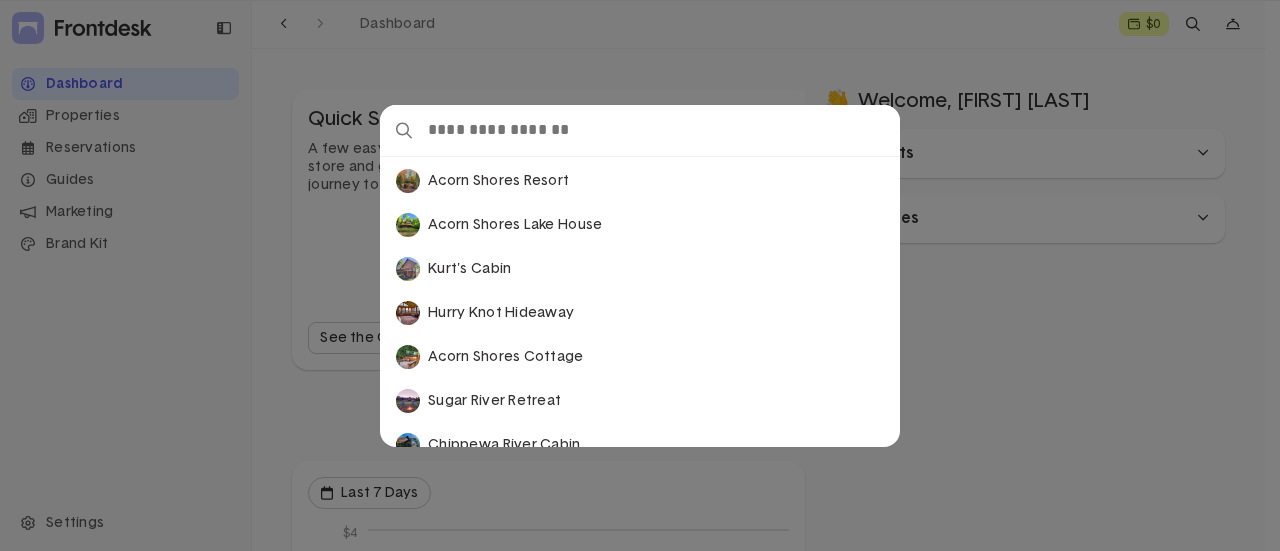 click 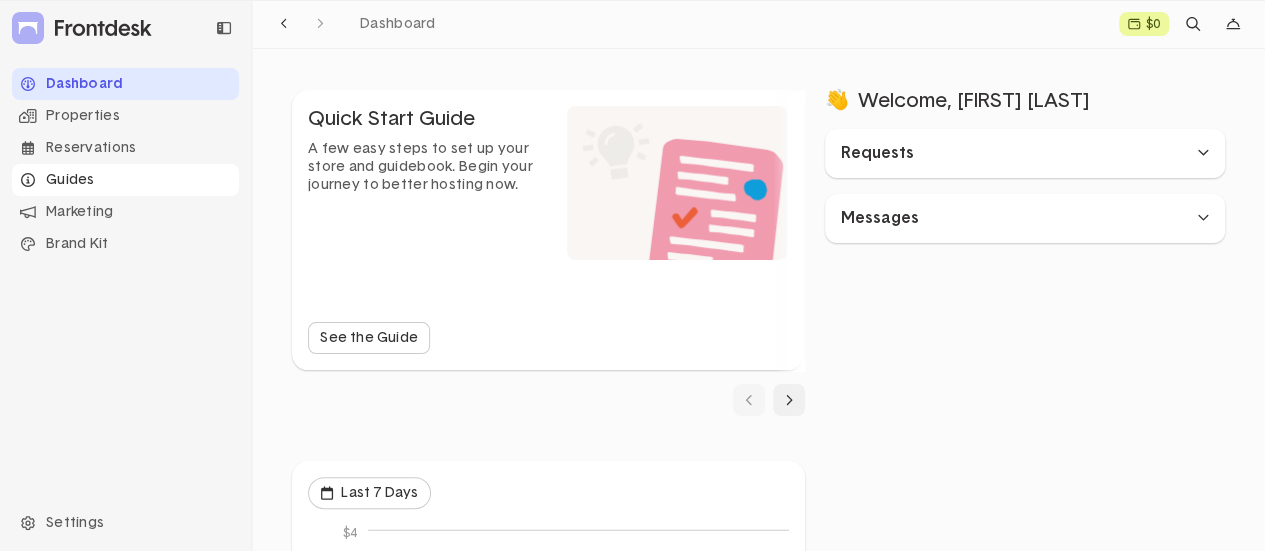click on "Guides" 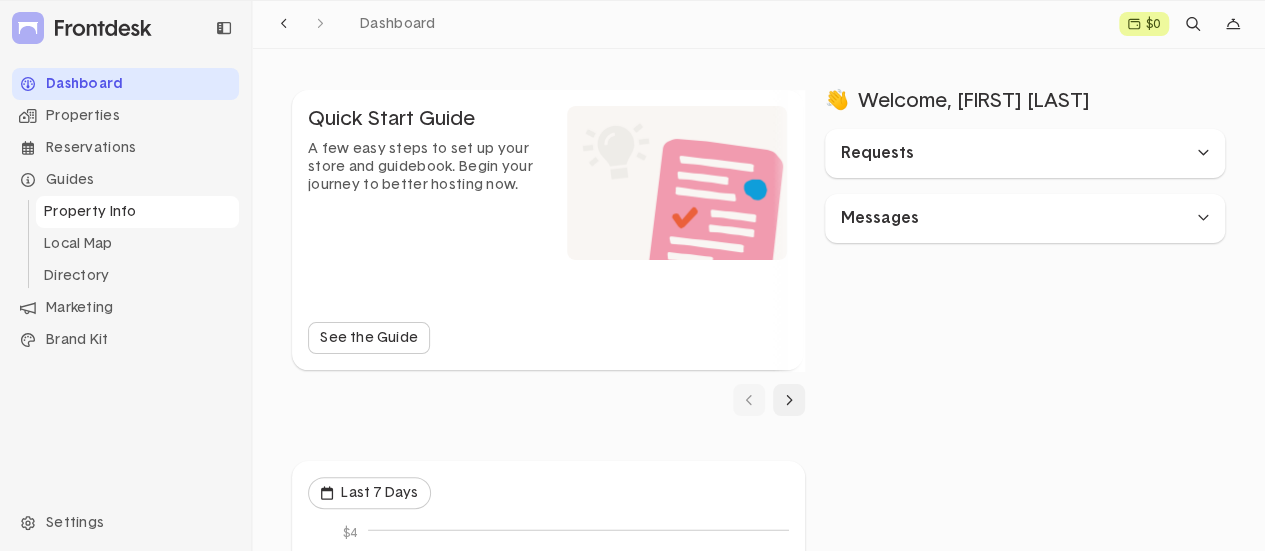 drag, startPoint x: 97, startPoint y: 207, endPoint x: 368, endPoint y: 198, distance: 271.1494 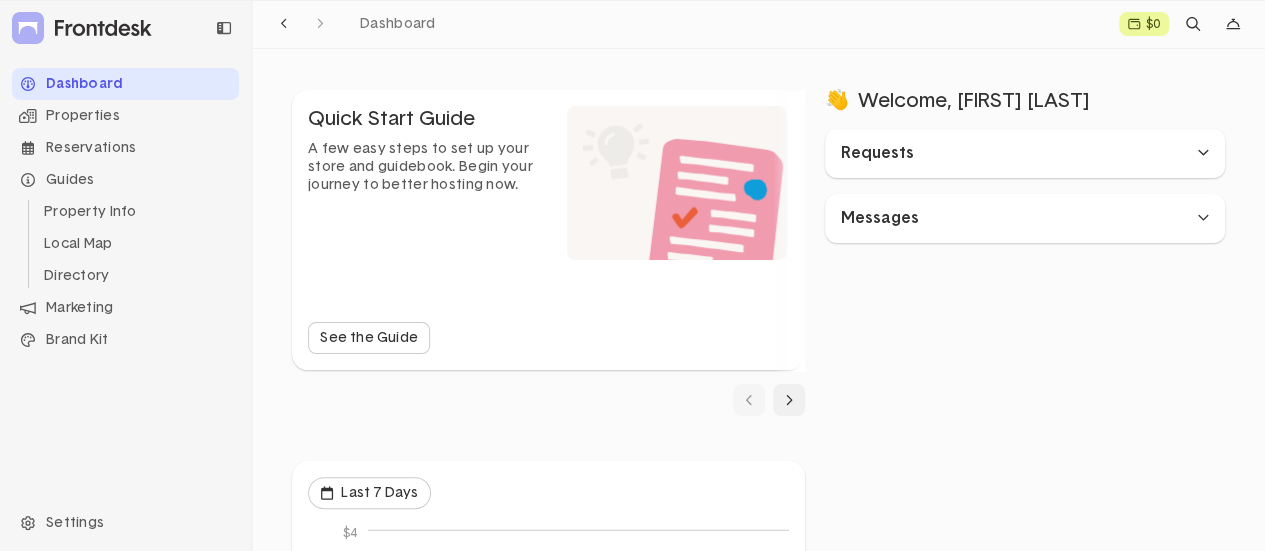click on "Property Info" 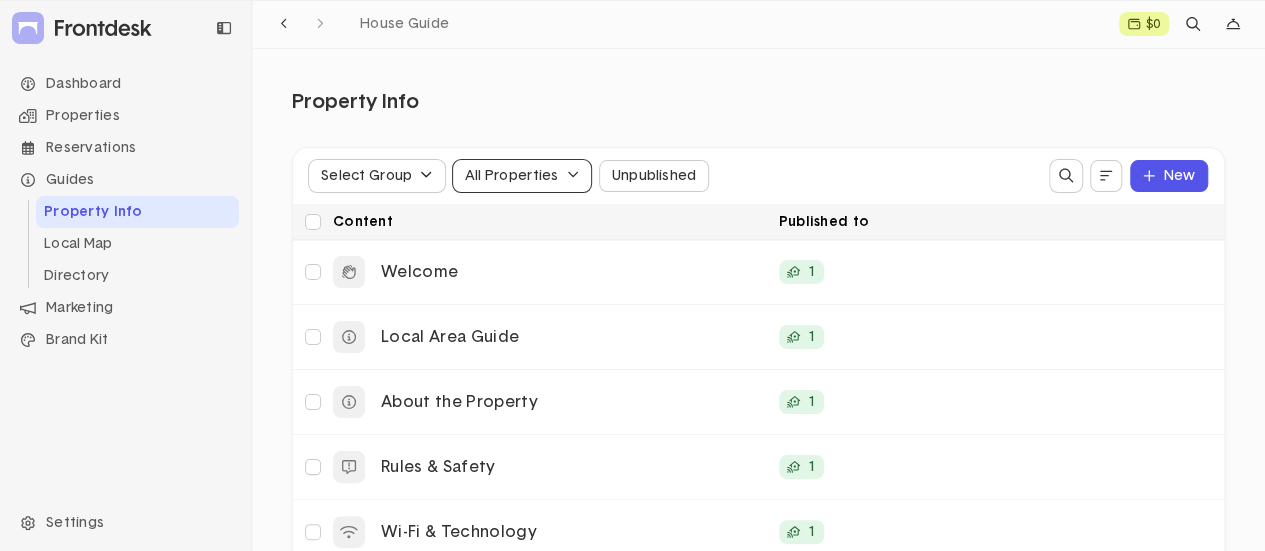 click on "All Properties" 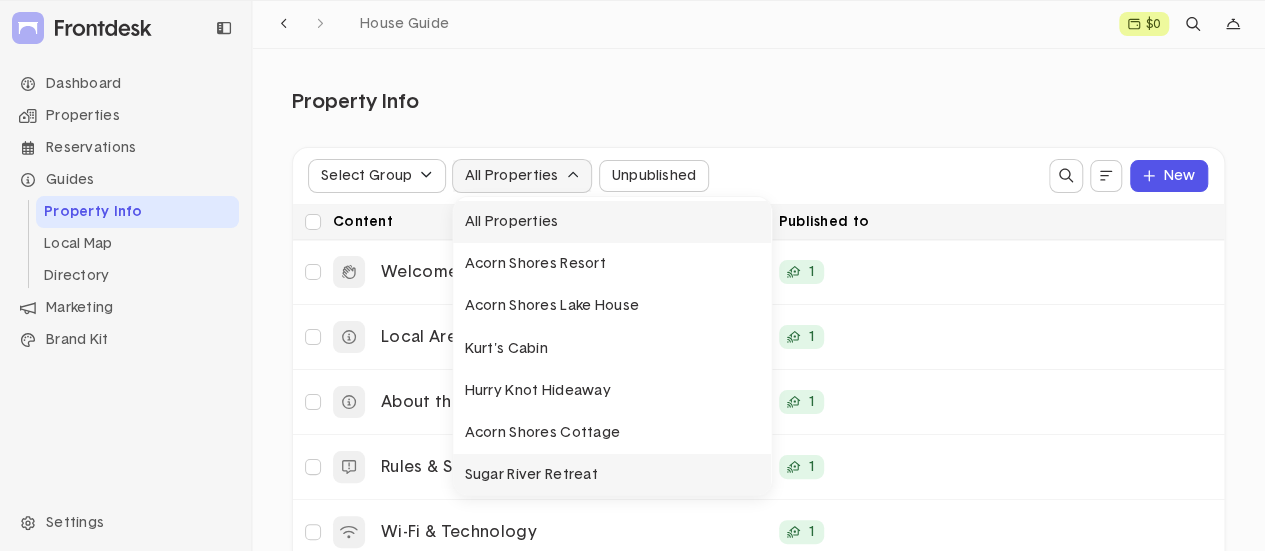 click on "Sugar River Retreat" 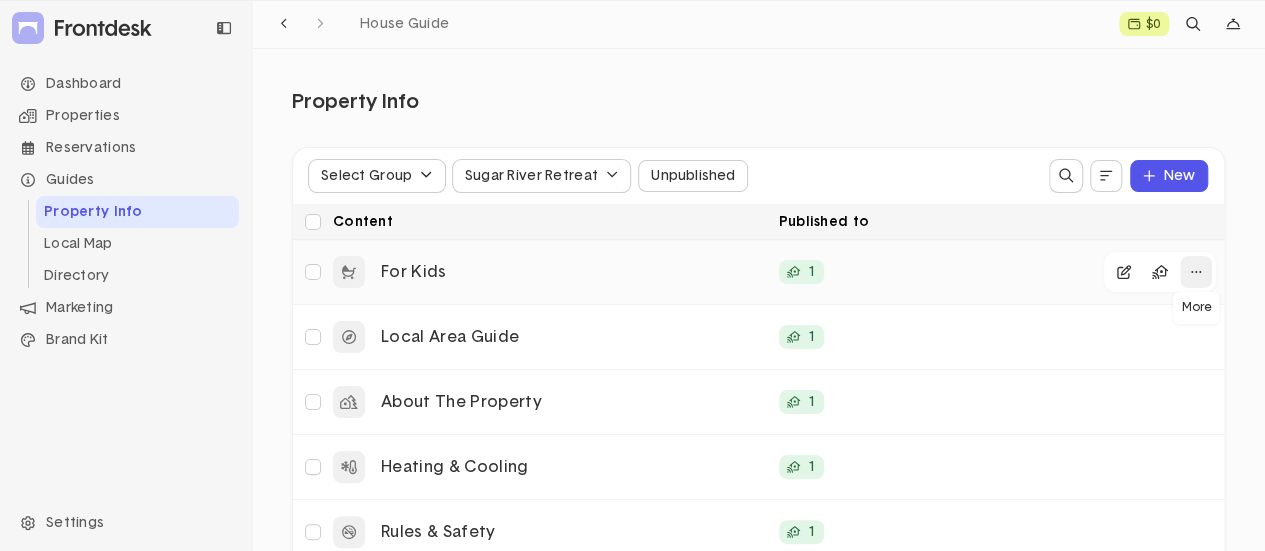 click 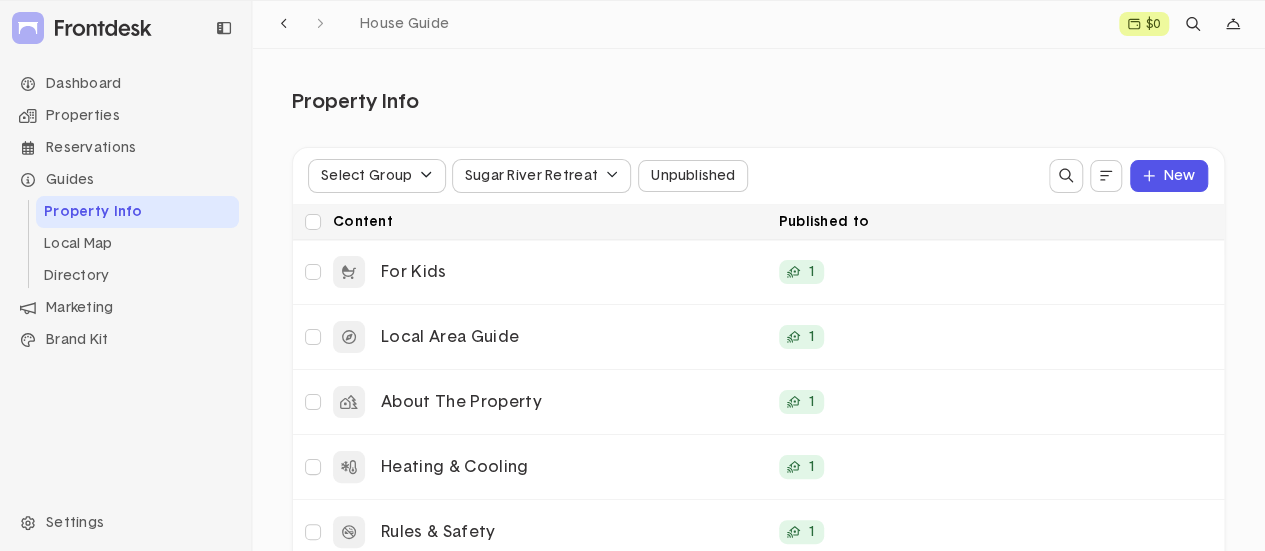 click on "Property Info New Select Group Sugar River Retreat Unpublished Content Published to For Kids 1 Duplicate Delete Local Area Guide 1 About The Property 1 Heating & Cooling 1 Rules & Safety 1 Wi-Fi & Technology 1 Arrival Information 1 Welcome 1
To pick up a draggable item, press the space bar.
While dragging, use the arrow keys to move the item.
Press space again to drop the item in its new position, or press escape to cancel." 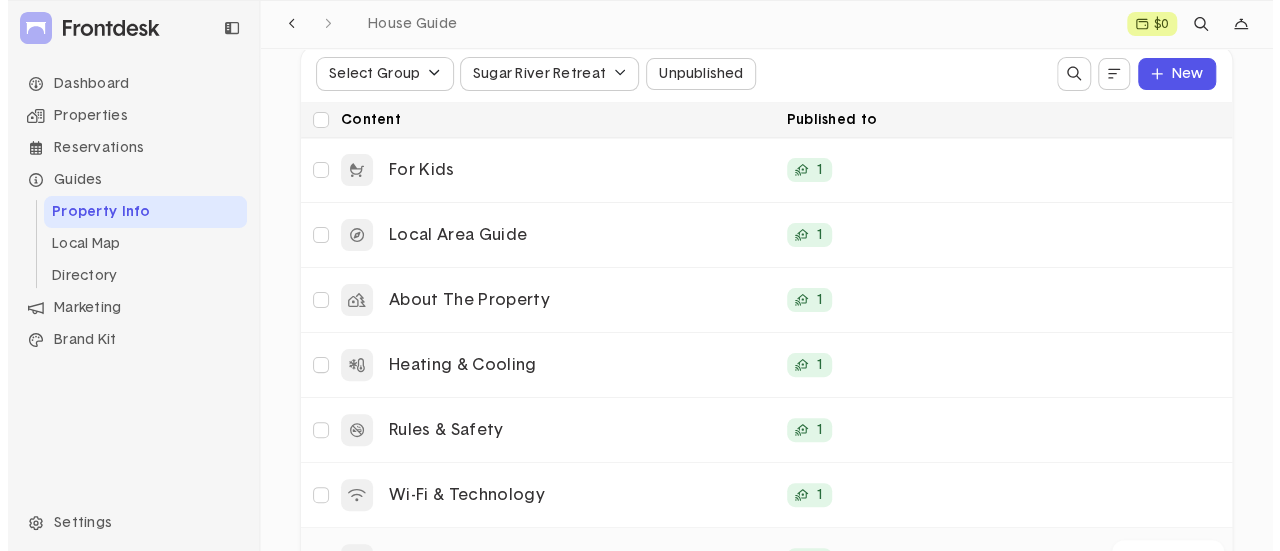 scroll, scrollTop: 0, scrollLeft: 0, axis: both 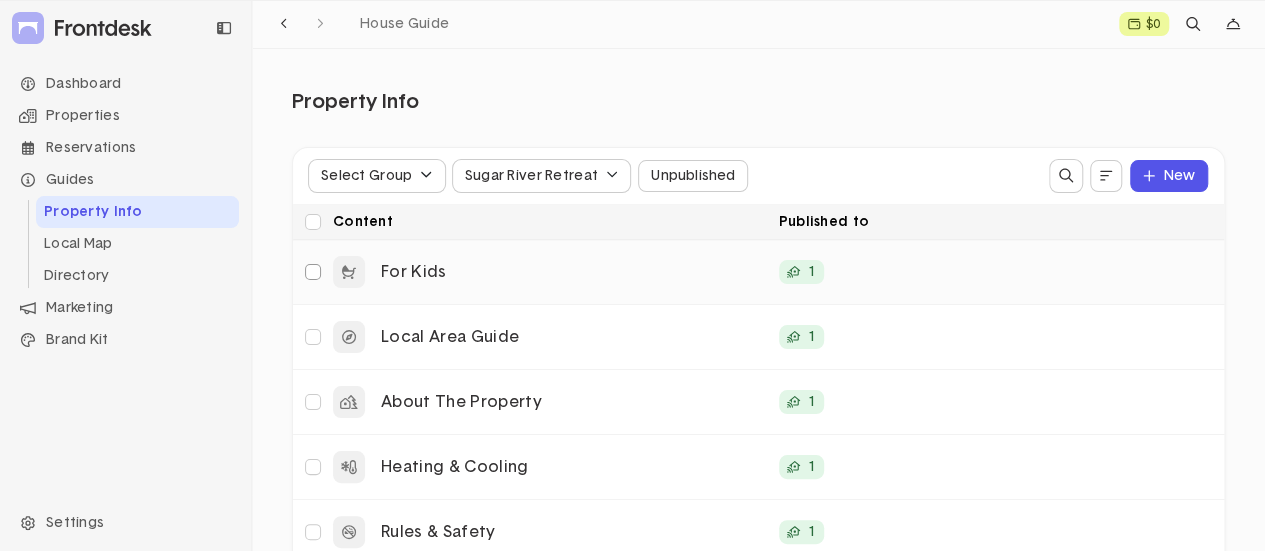 click 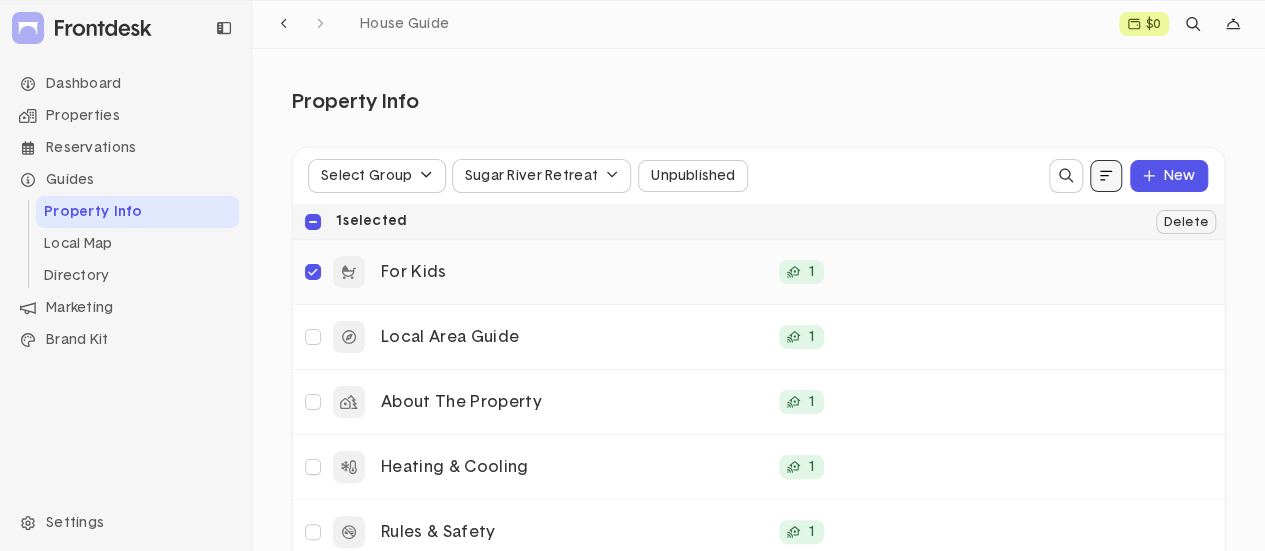 click 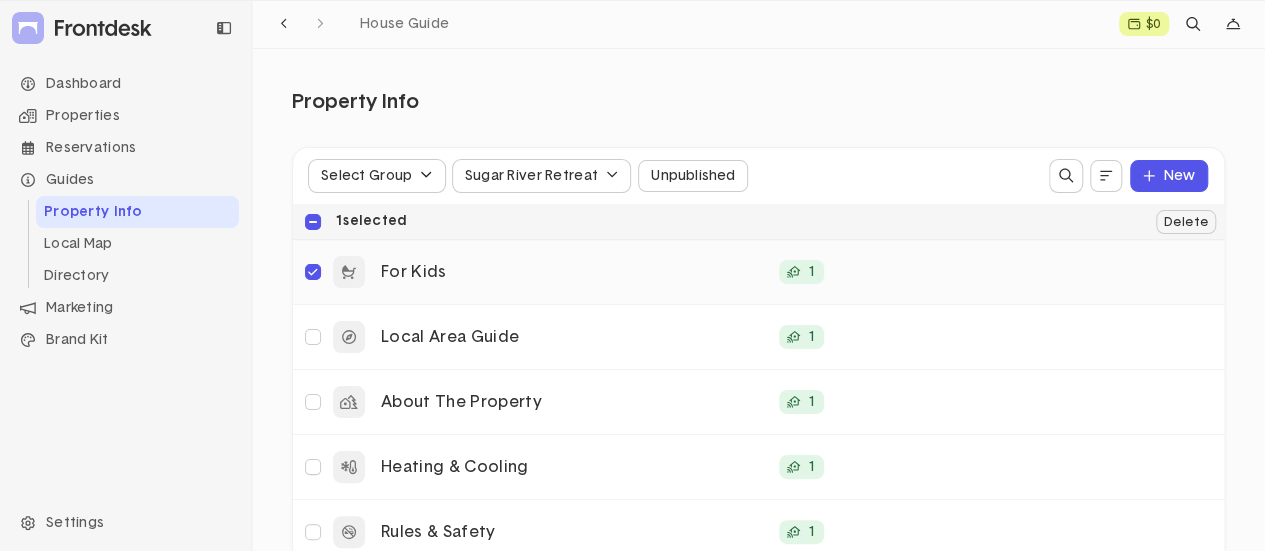 click on "Property Info" 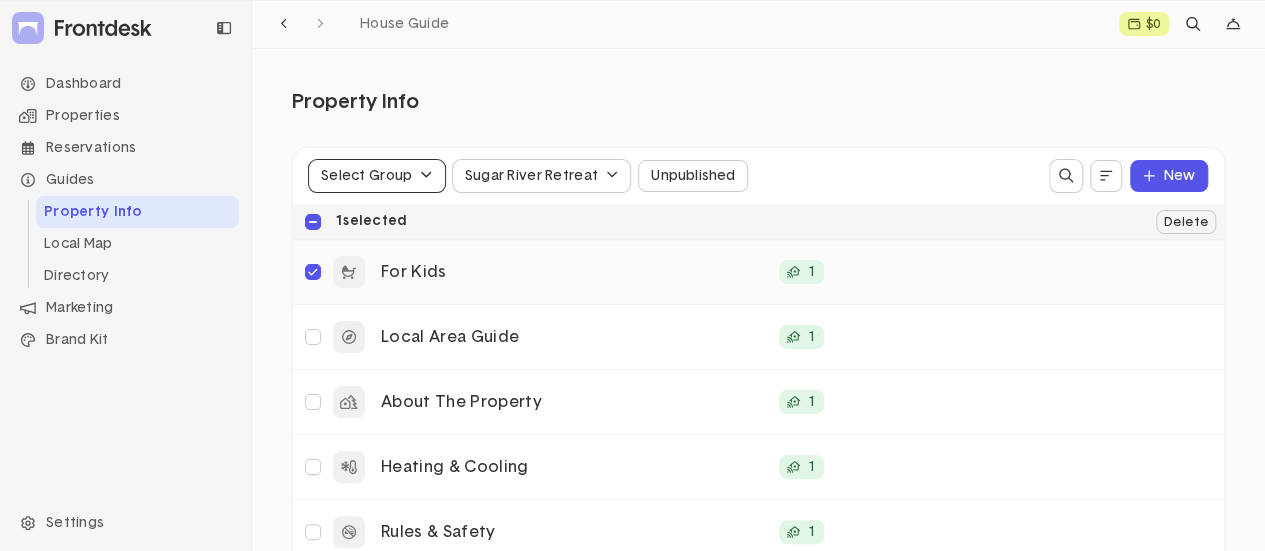 click 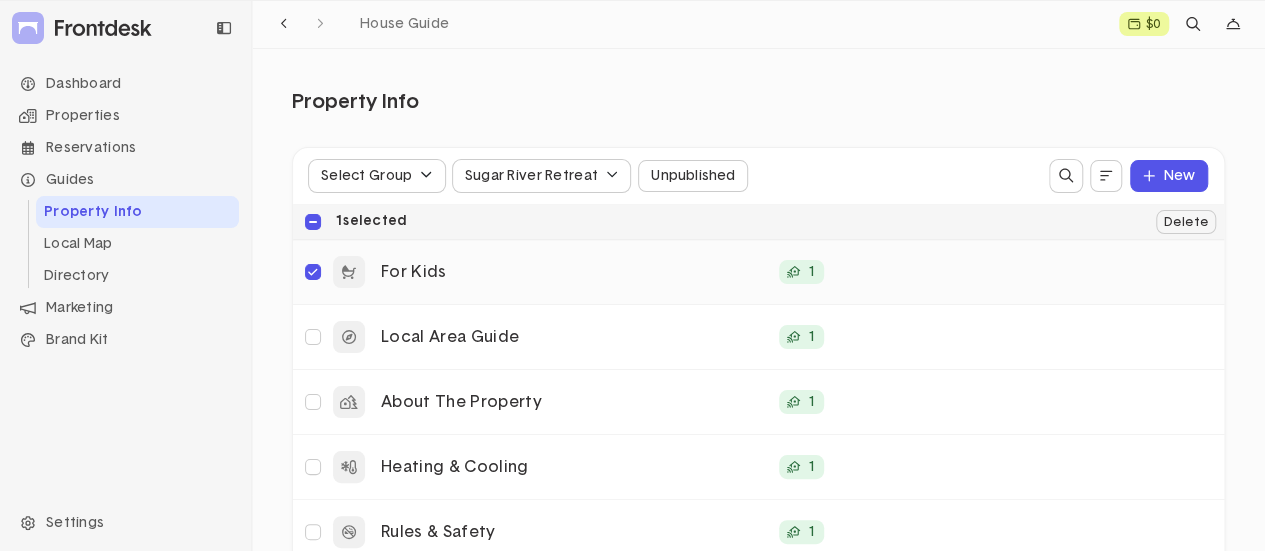 click on "Property Info" 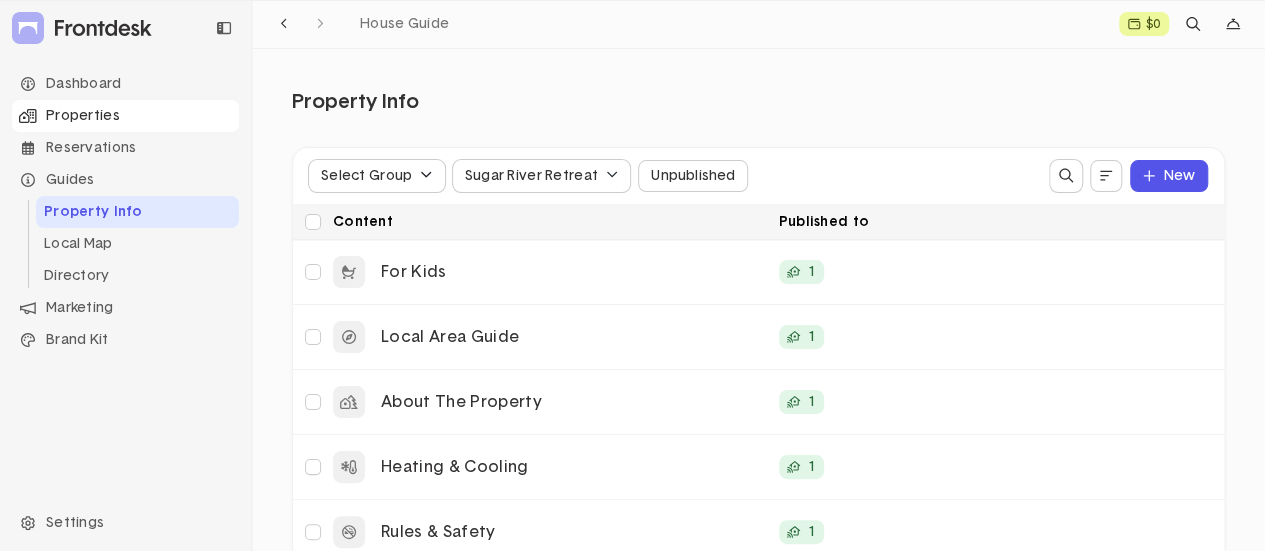 click on "Properties" 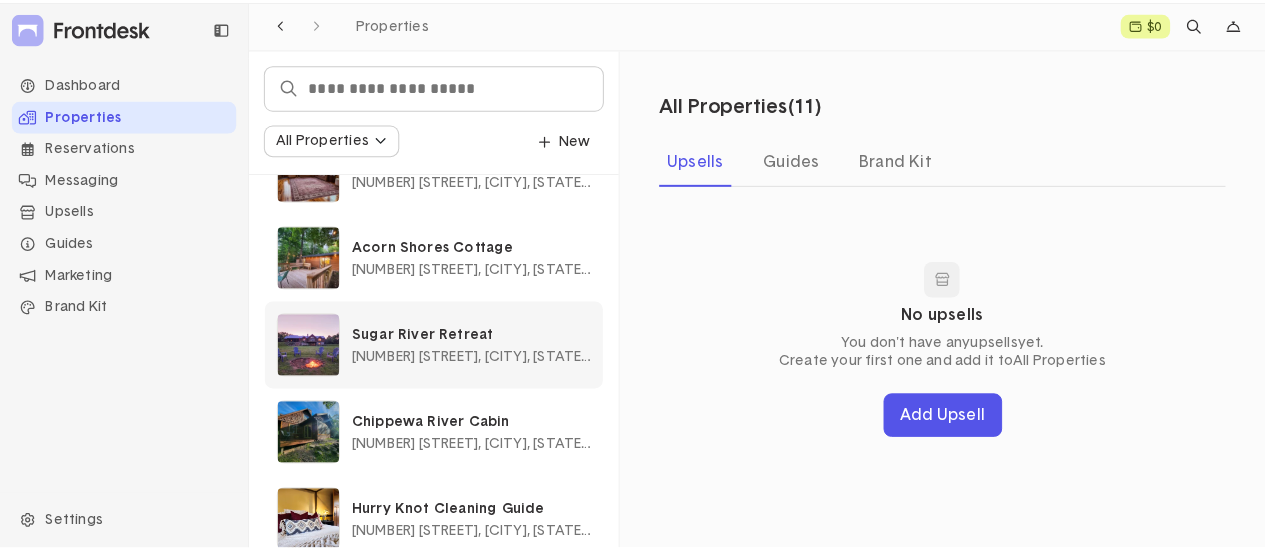 scroll, scrollTop: 321, scrollLeft: 0, axis: vertical 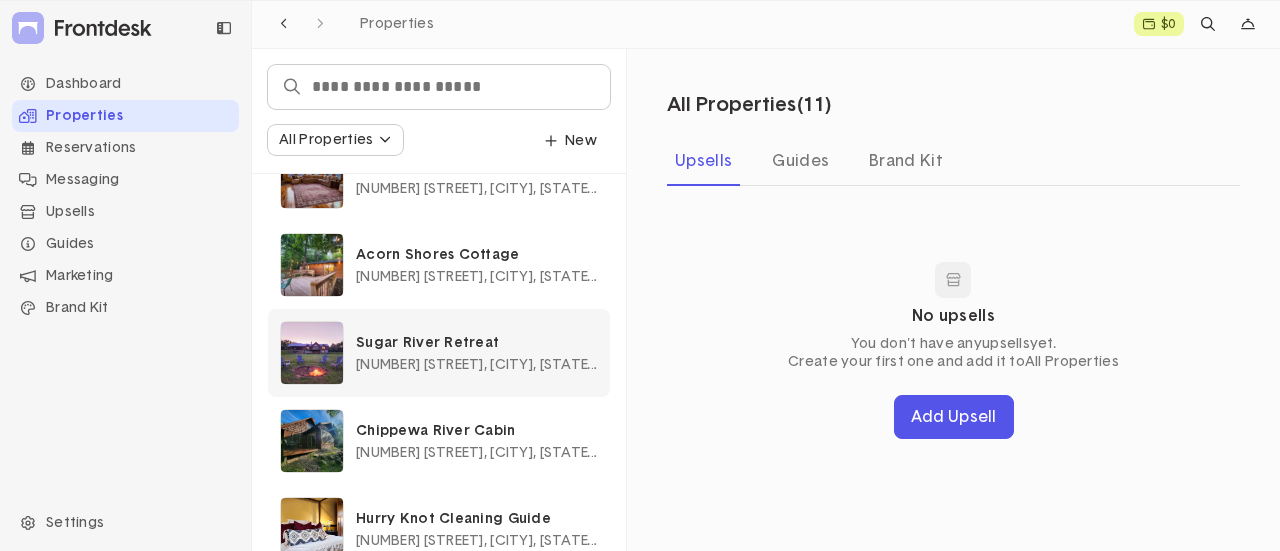click on "Sugar River Retreat N4065 Brittany Lane, Brodhead, [STATE], USA" 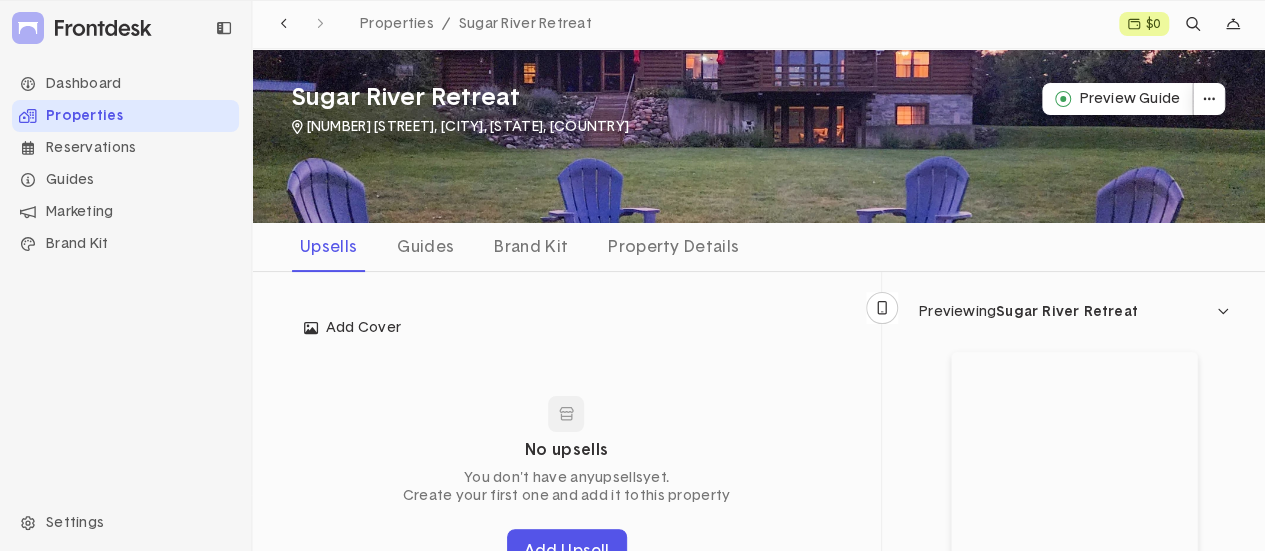 scroll, scrollTop: 0, scrollLeft: 0, axis: both 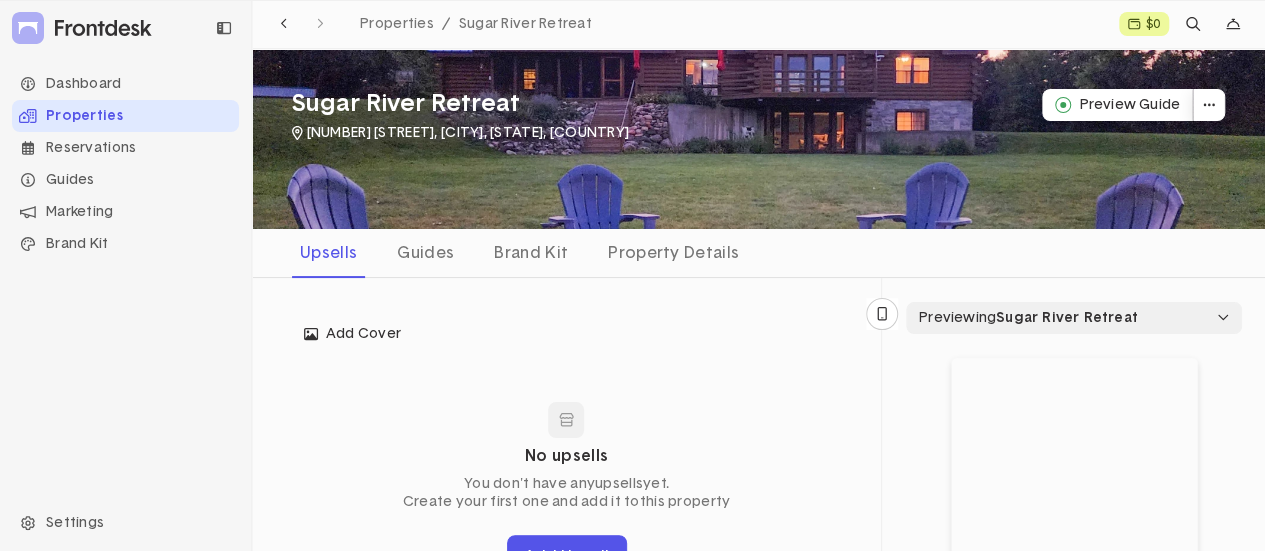 click 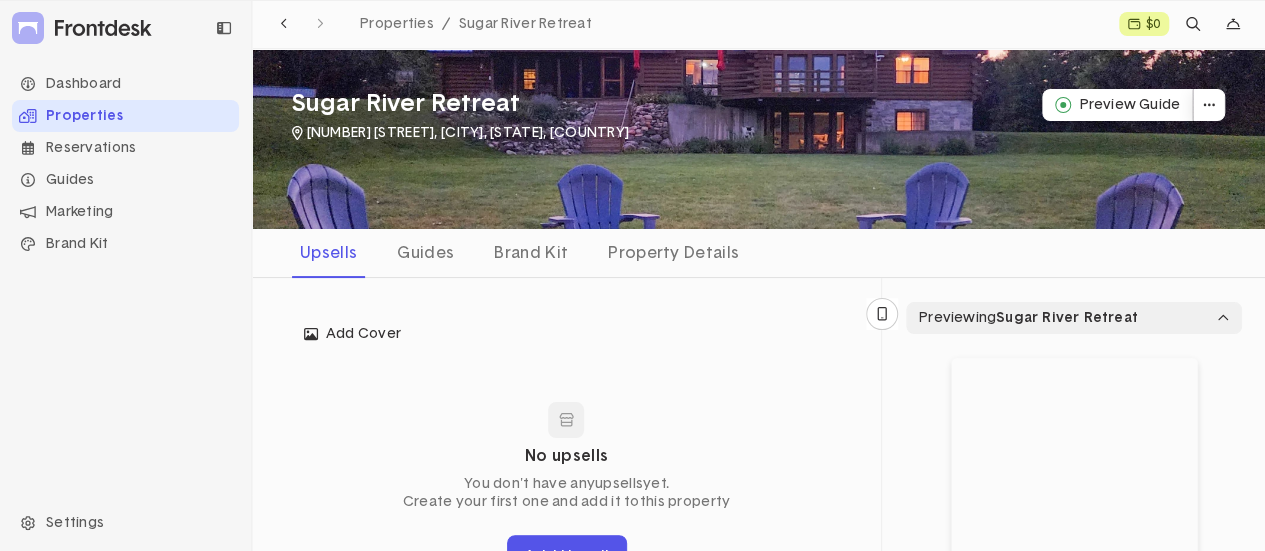 scroll, scrollTop: 16, scrollLeft: 16, axis: both 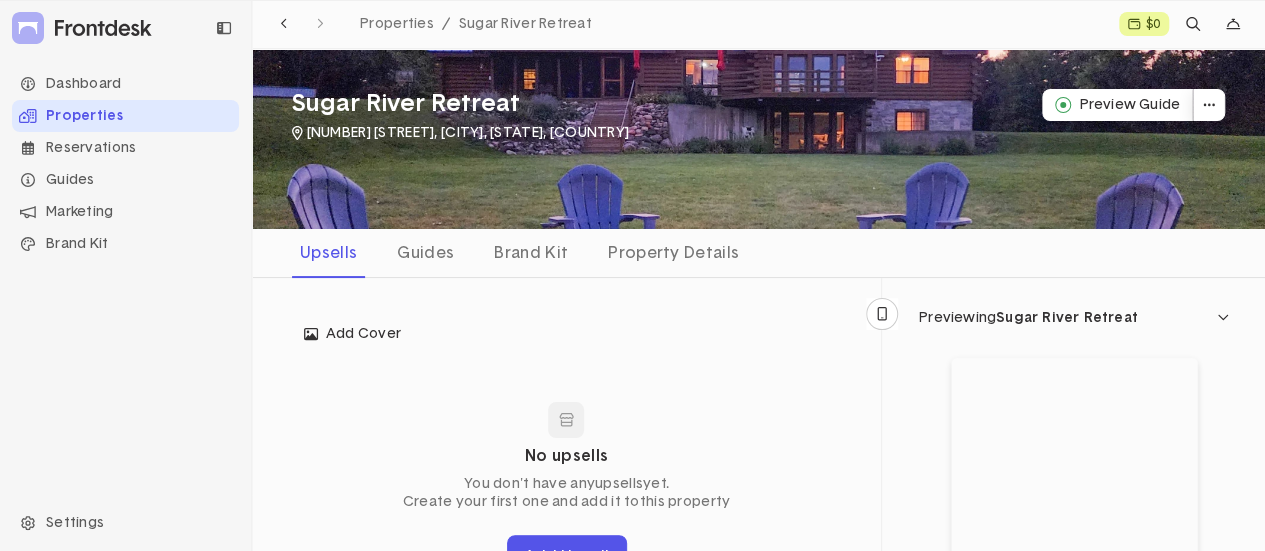 click on "Upsells Guides Brand Kit Property Details" 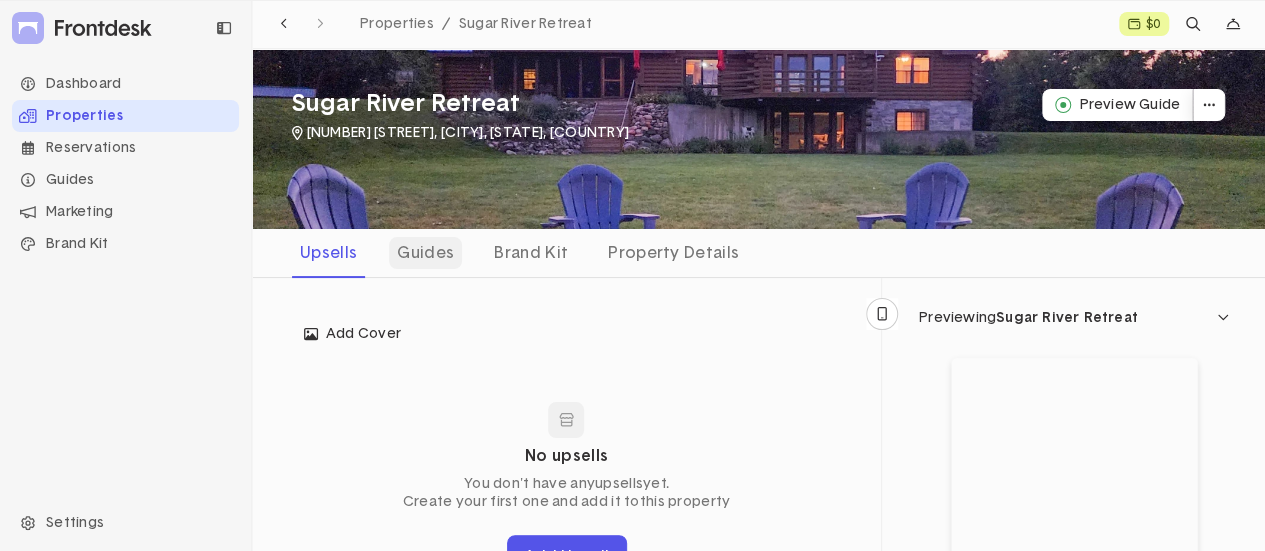 click on "Guides" 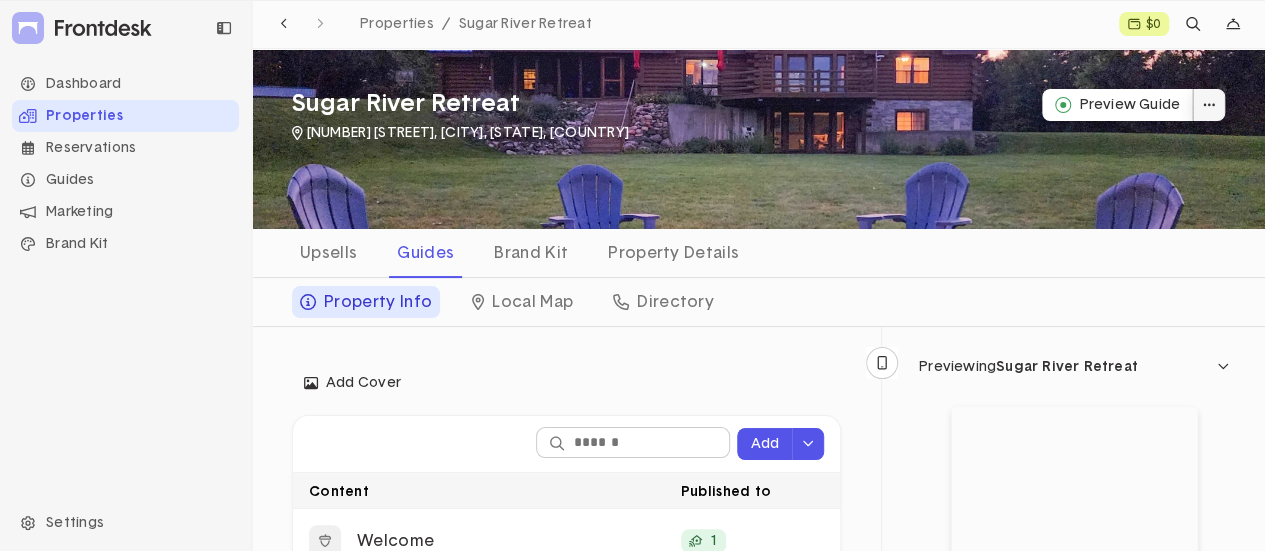 click 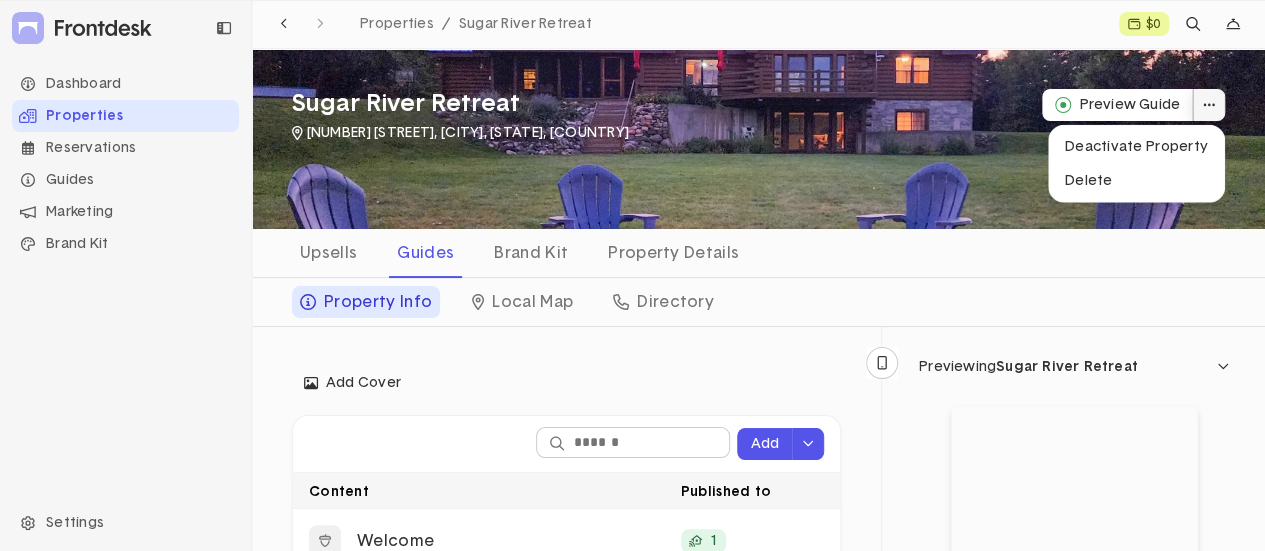 click 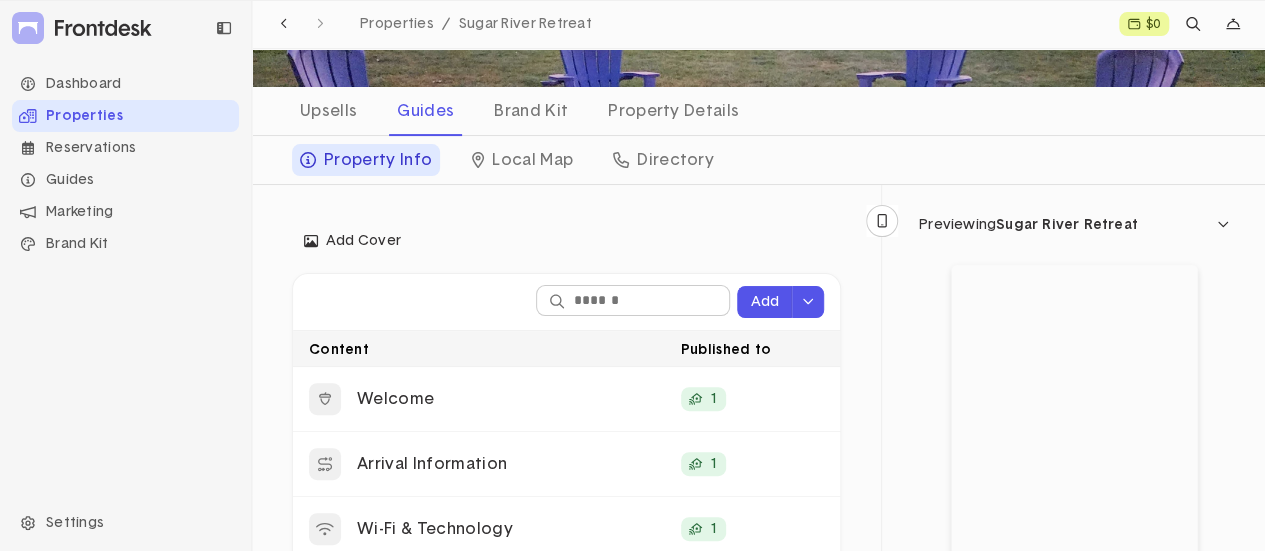 scroll, scrollTop: 200, scrollLeft: 0, axis: vertical 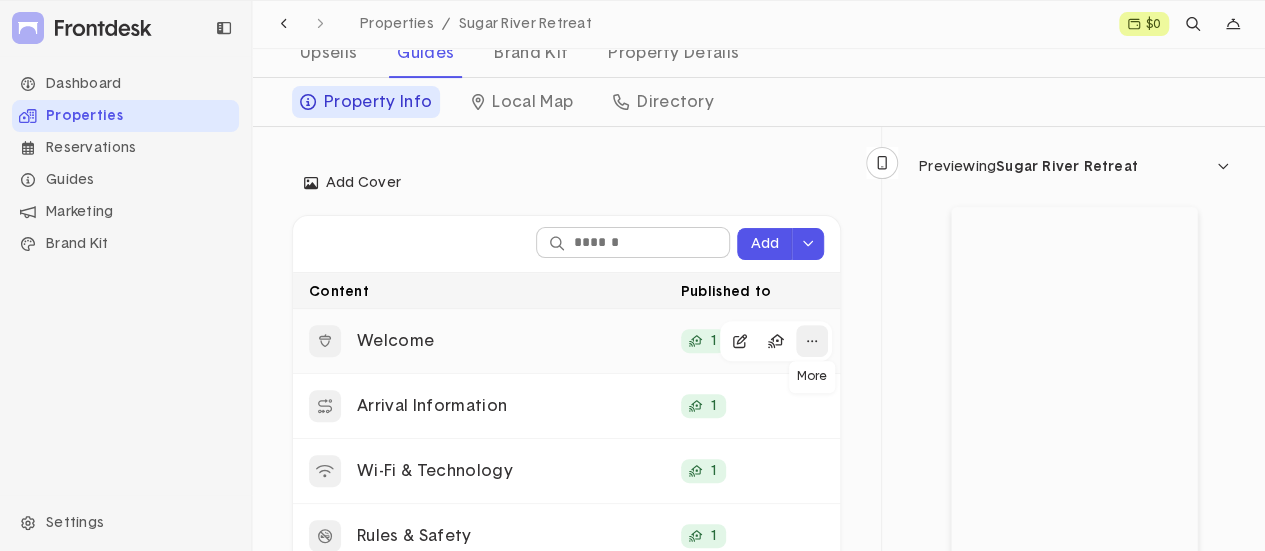 click 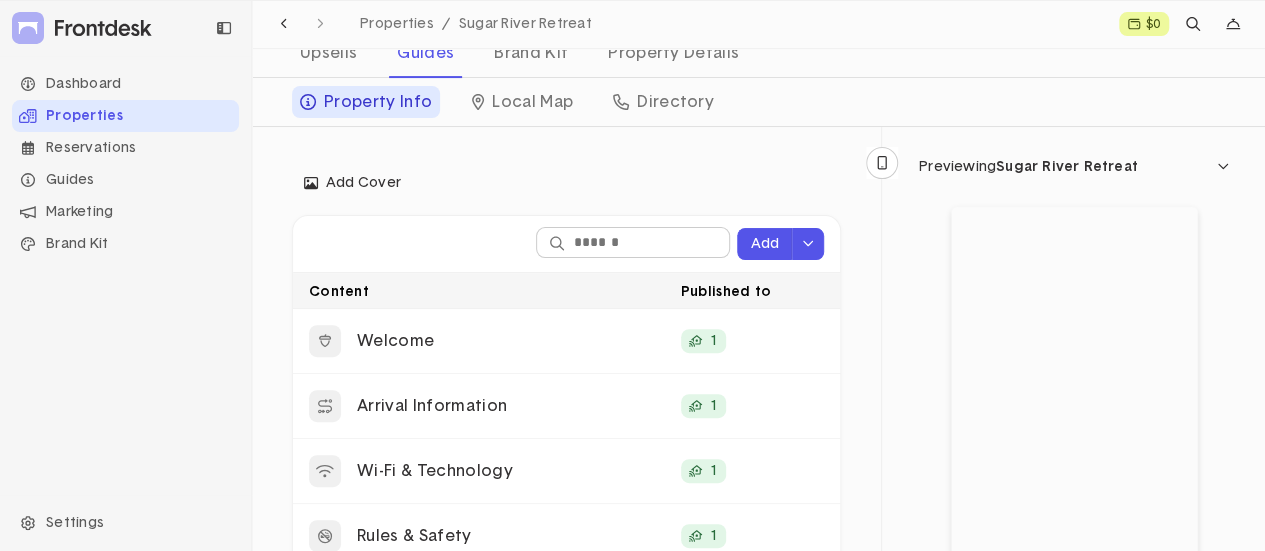 click on "Add Cover Edit cover Add Content Published to Welcome 1 Duplicate Delete Arrival Information 1 Wi-Fi & Technology 1 Rules & Safety 1 Heating & Cooling 1 About The Property 1 Local Area Guide 1 For Kids 1
To pick up a draggable item, press the space bar.
While dragging, use the arrow keys to move the item.
Press space again to drop the item in its new position, or press escape to cancel." 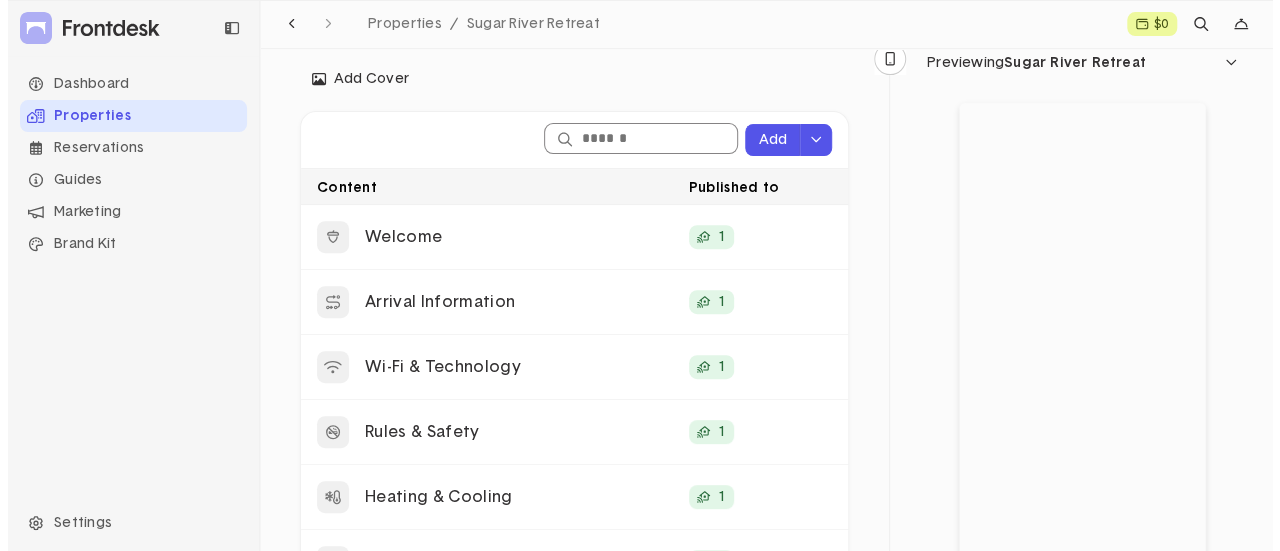 scroll, scrollTop: 302, scrollLeft: 0, axis: vertical 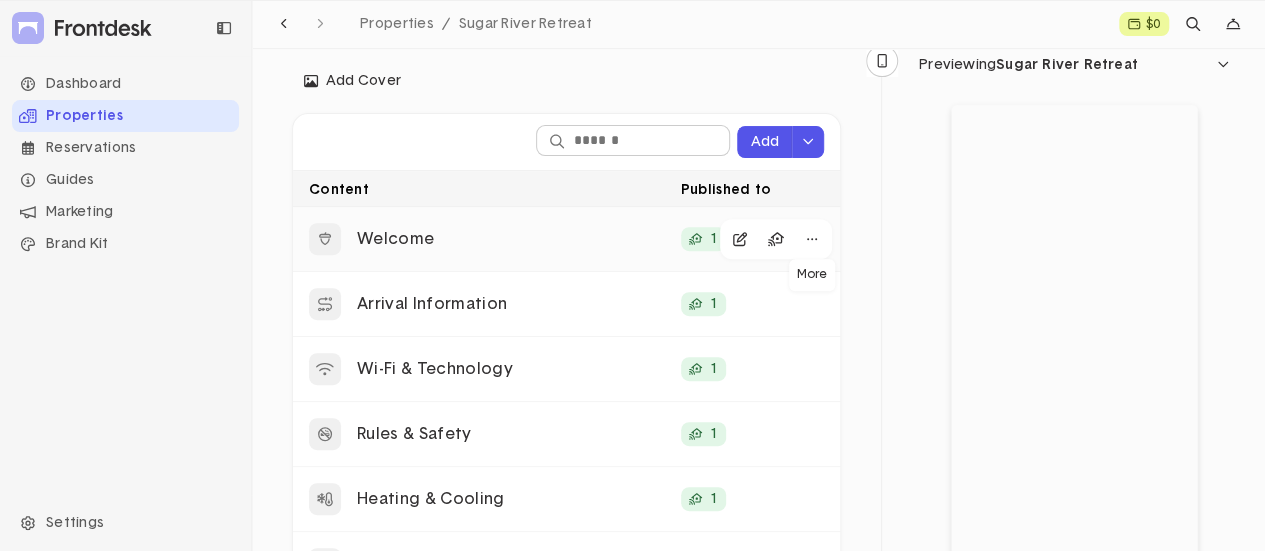 click on "Welcome" 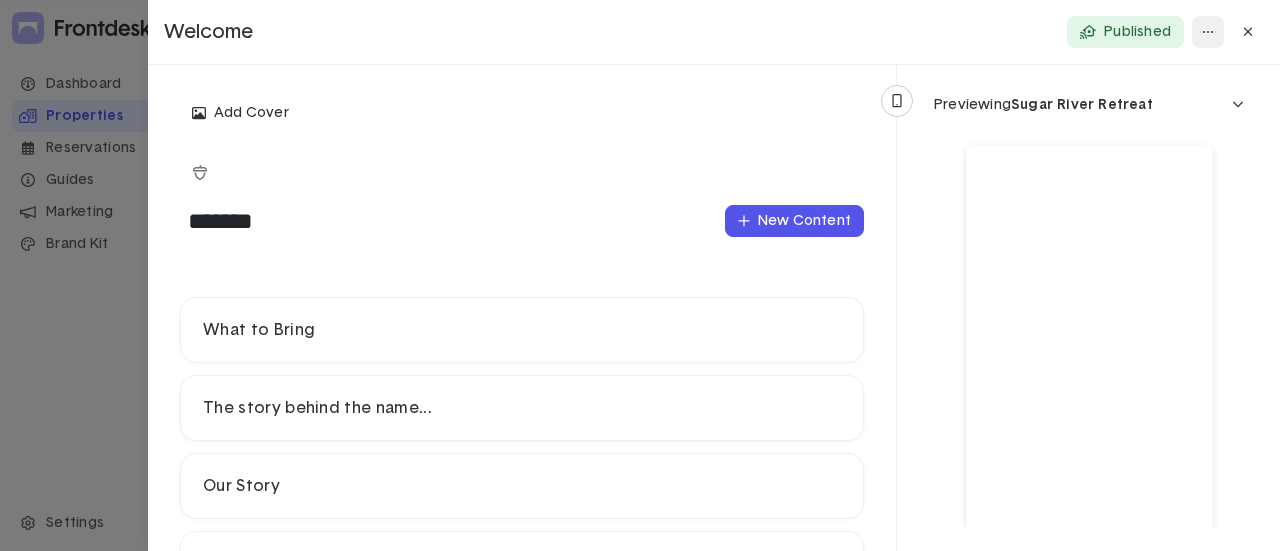click 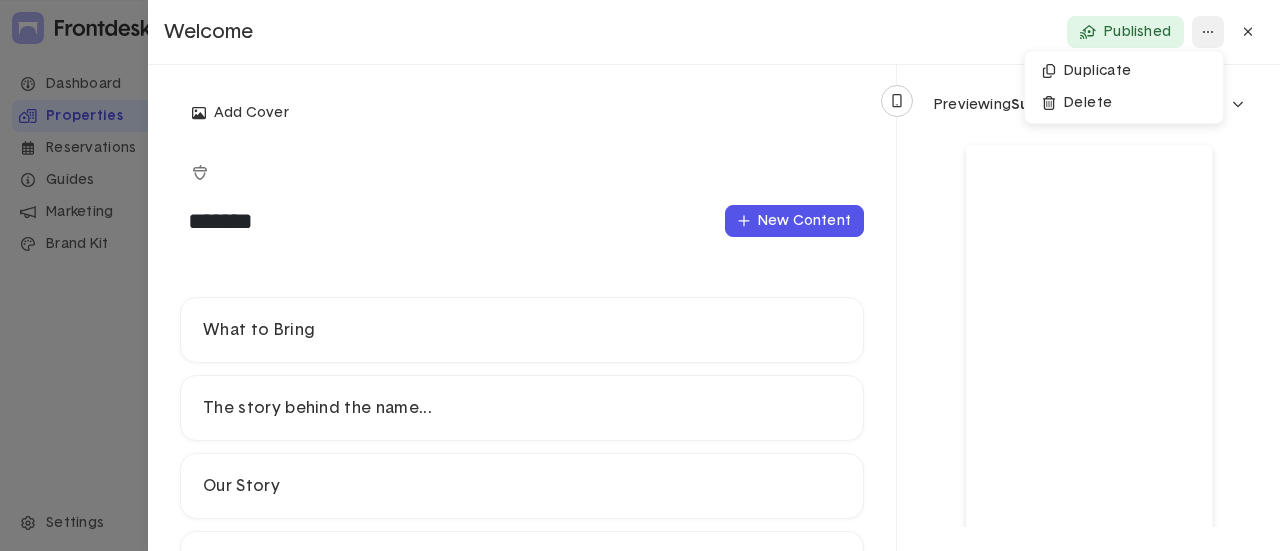 click on "Welcome" 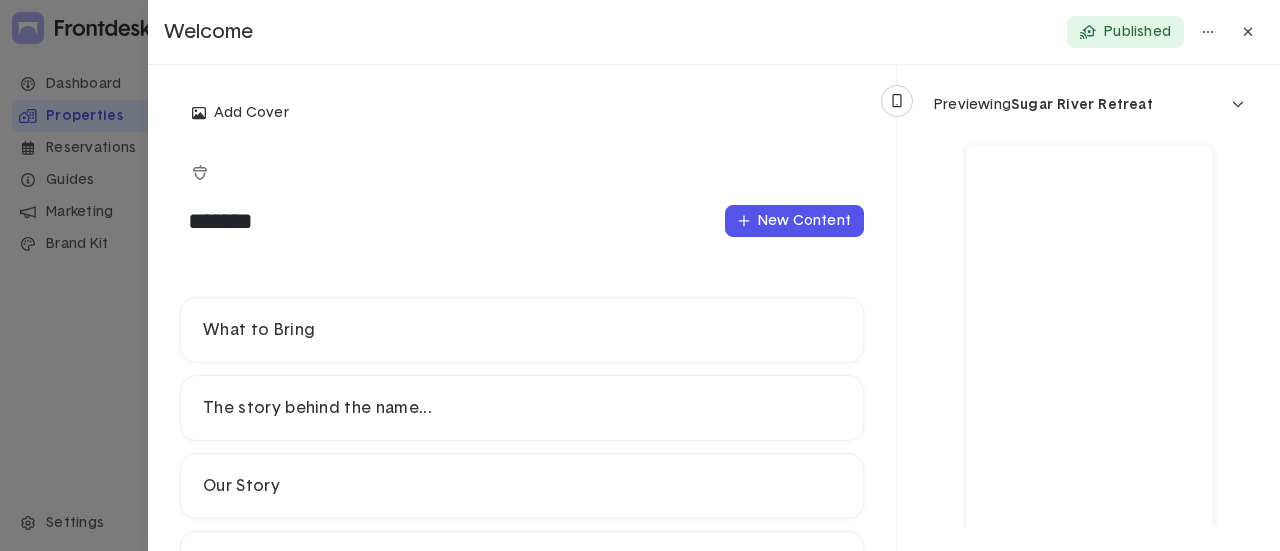 scroll, scrollTop: 0, scrollLeft: 0, axis: both 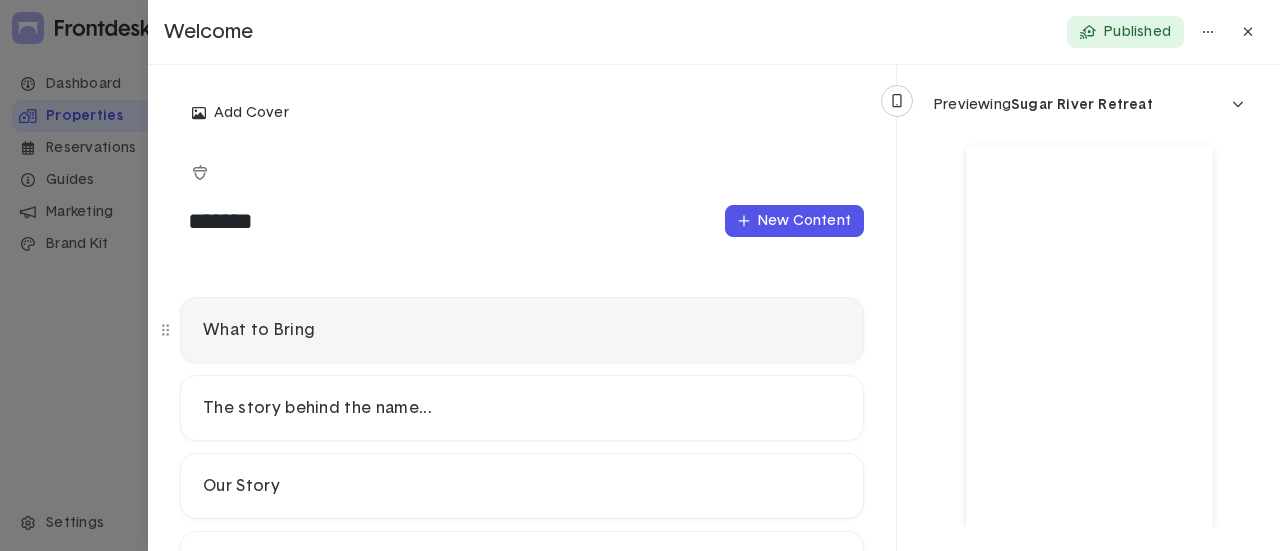 click on "What to Bring" 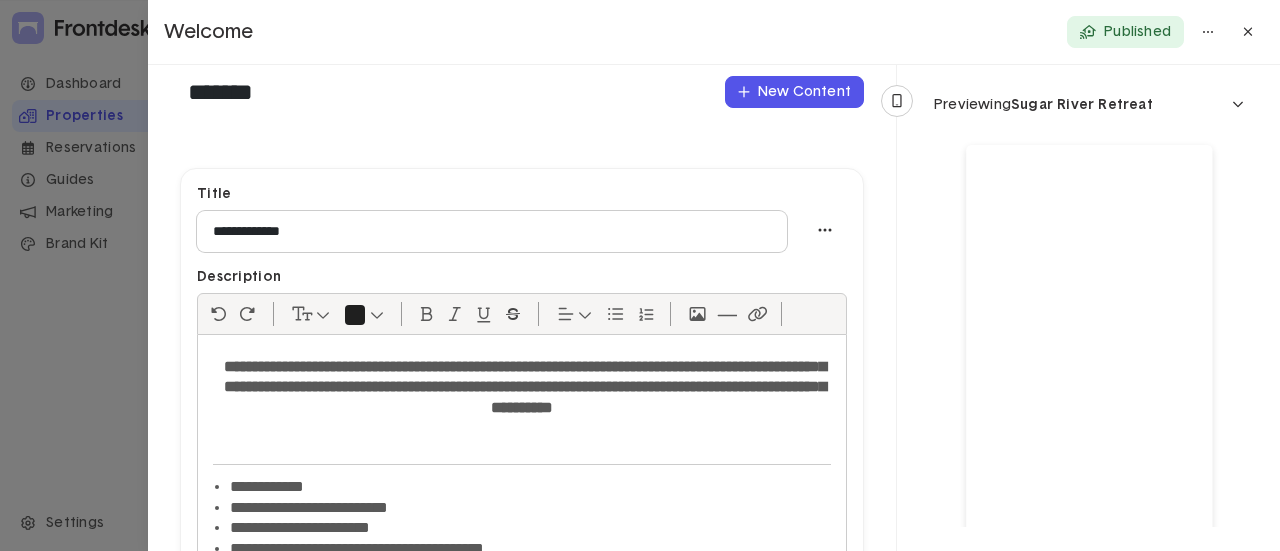 scroll, scrollTop: 300, scrollLeft: 0, axis: vertical 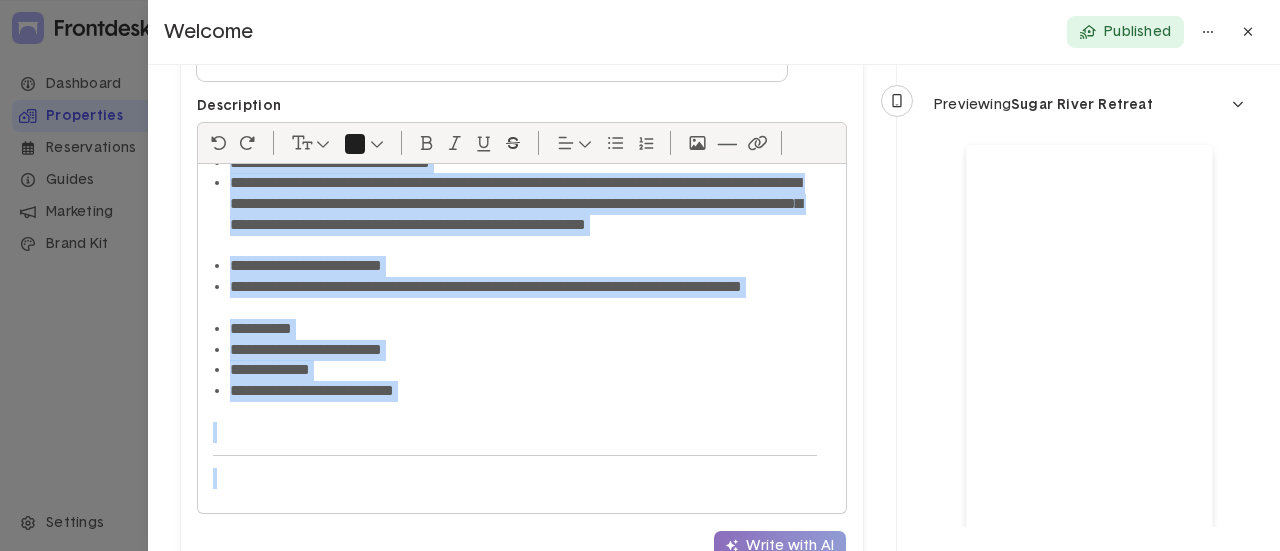 drag, startPoint x: 222, startPoint y: 193, endPoint x: 702, endPoint y: 519, distance: 580.23785 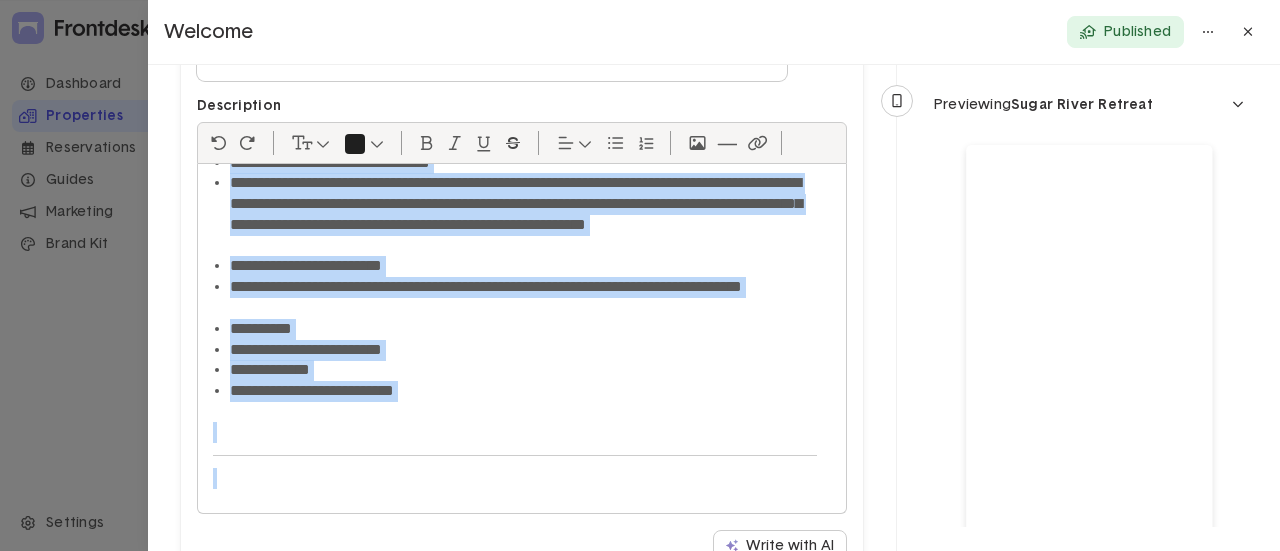 click on "**********" 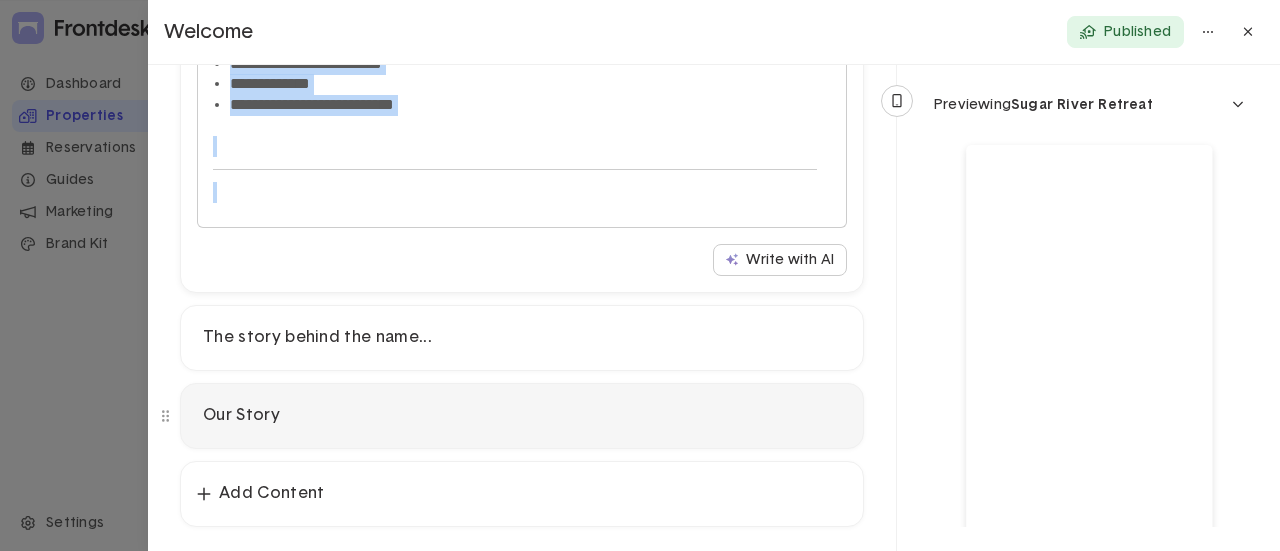 scroll, scrollTop: 589, scrollLeft: 0, axis: vertical 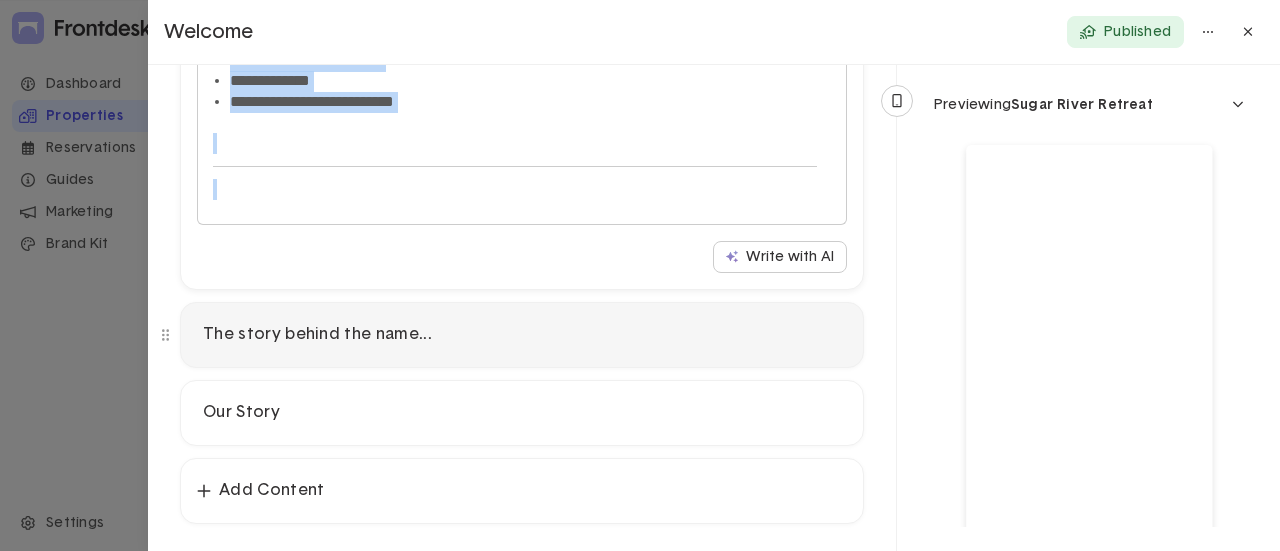 click on "The story behind the name..." 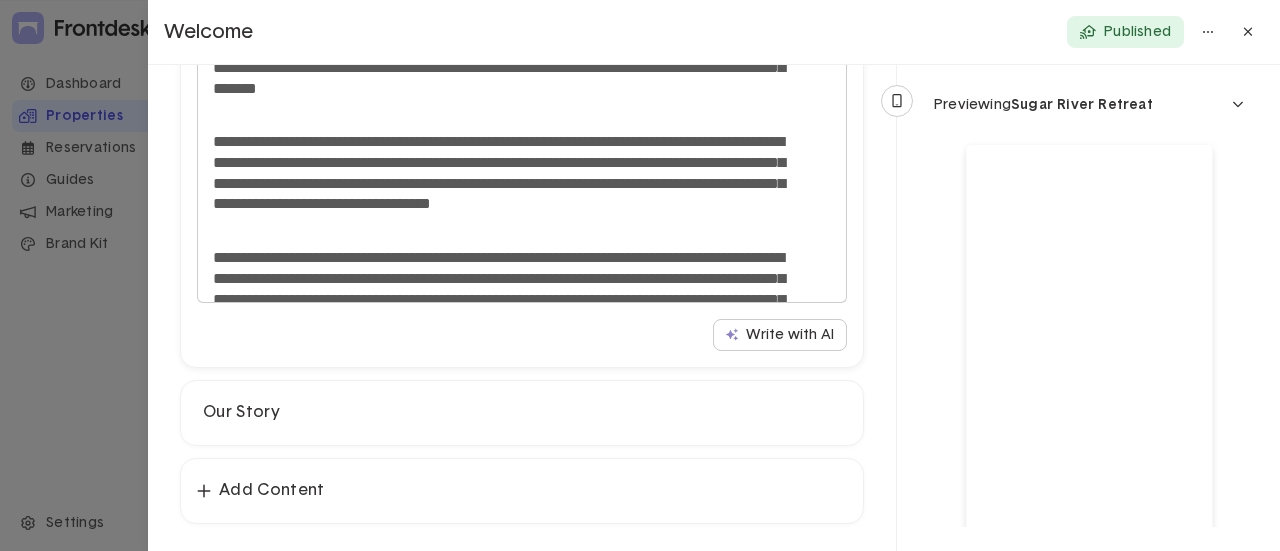 scroll, scrollTop: 129, scrollLeft: 0, axis: vertical 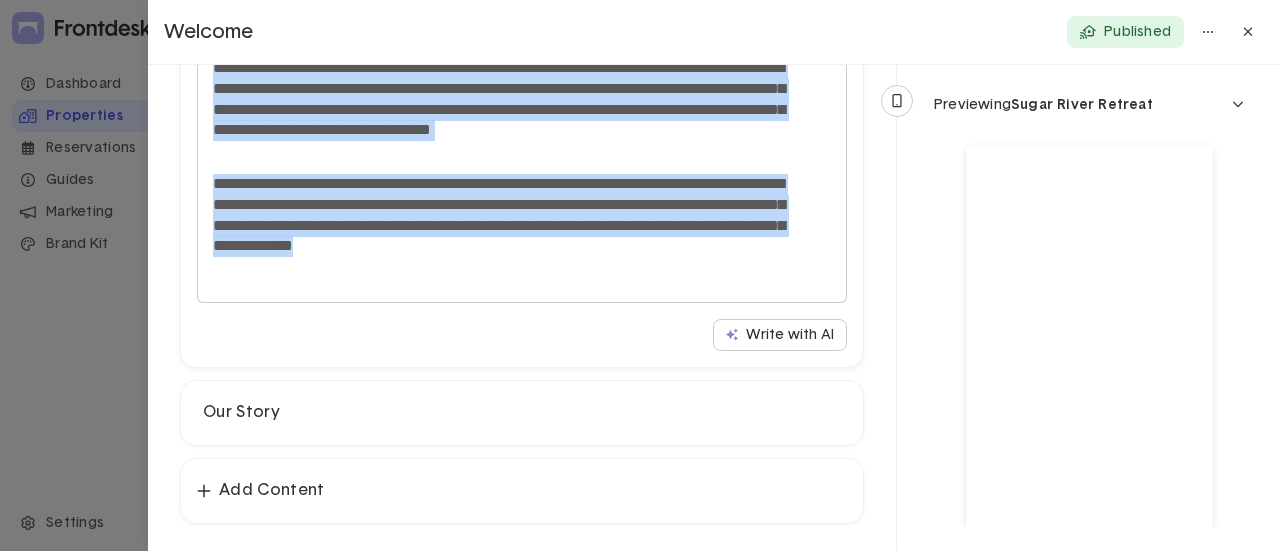 drag, startPoint x: 212, startPoint y: 436, endPoint x: 666, endPoint y: 257, distance: 488.0133 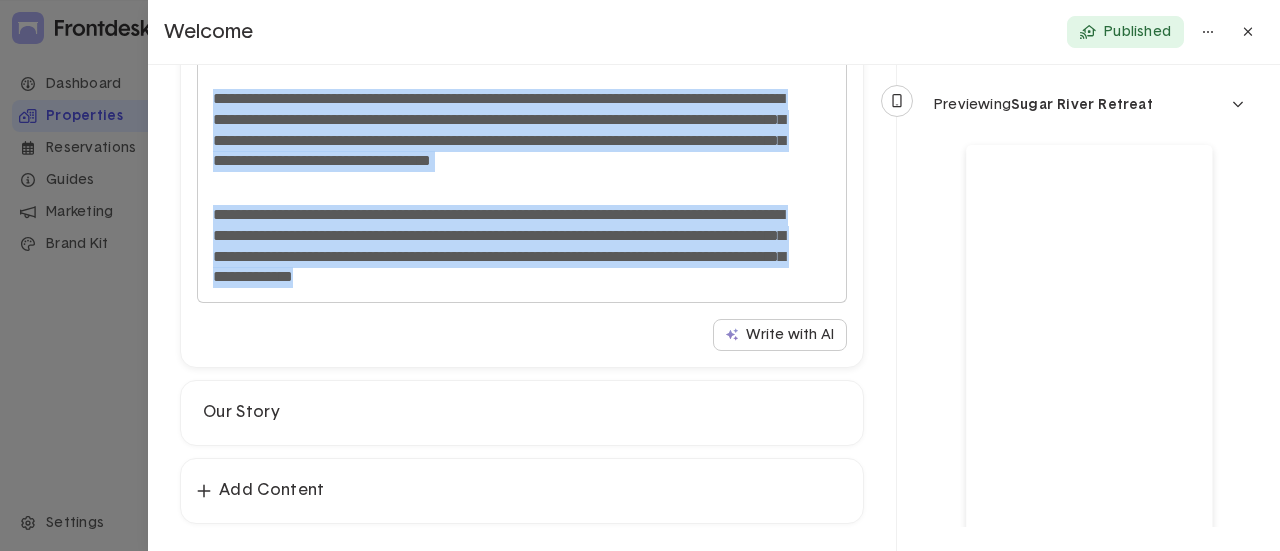 scroll, scrollTop: 0, scrollLeft: 0, axis: both 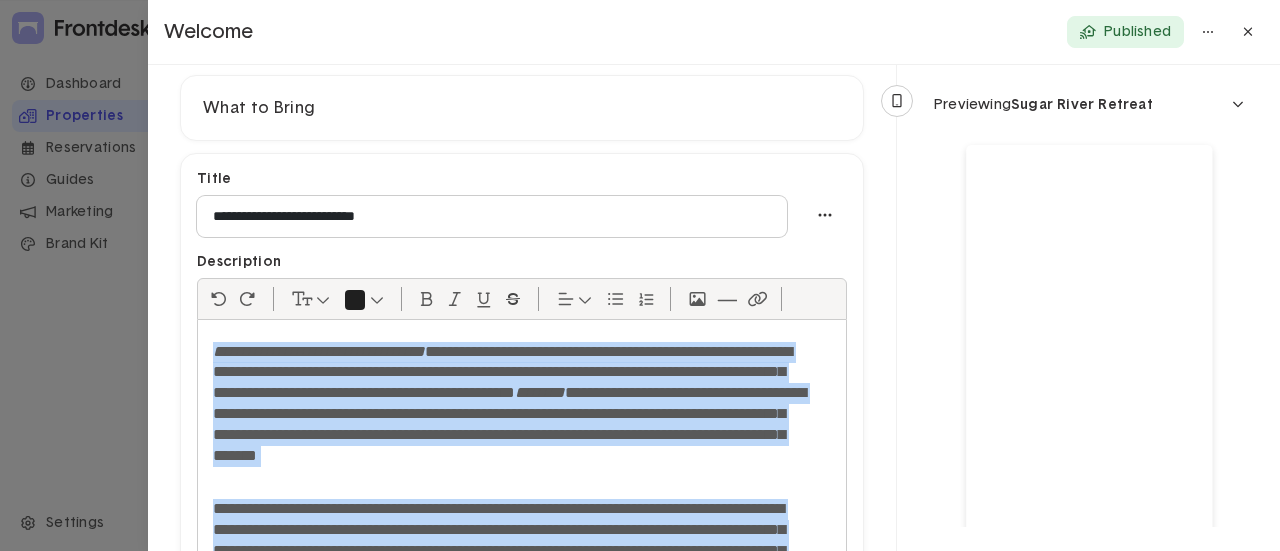 copy on "**********" 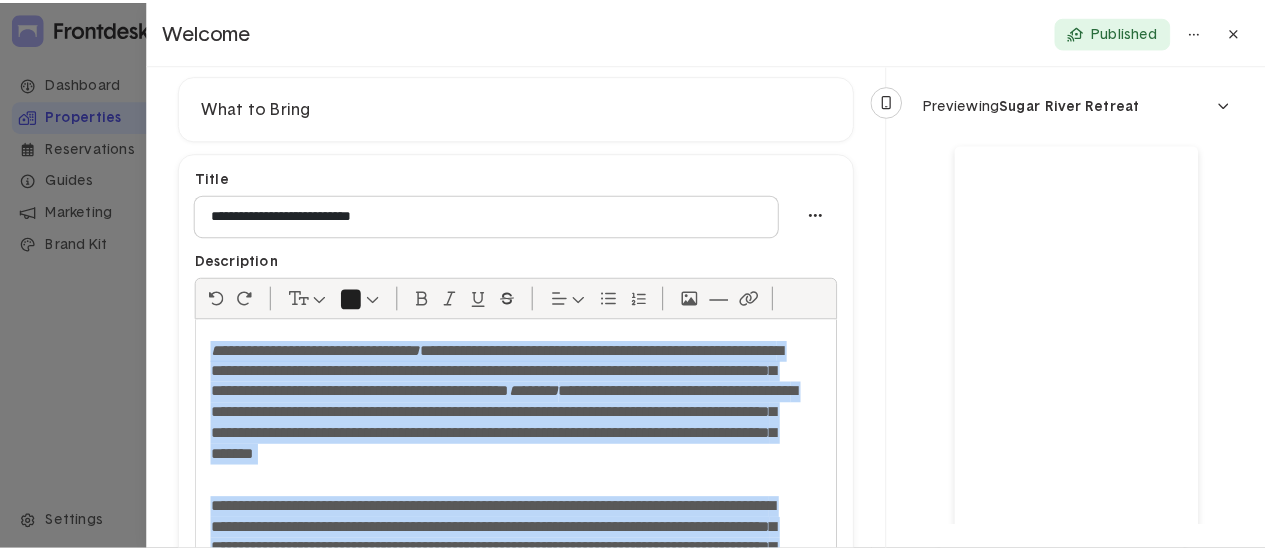 scroll, scrollTop: 0, scrollLeft: 0, axis: both 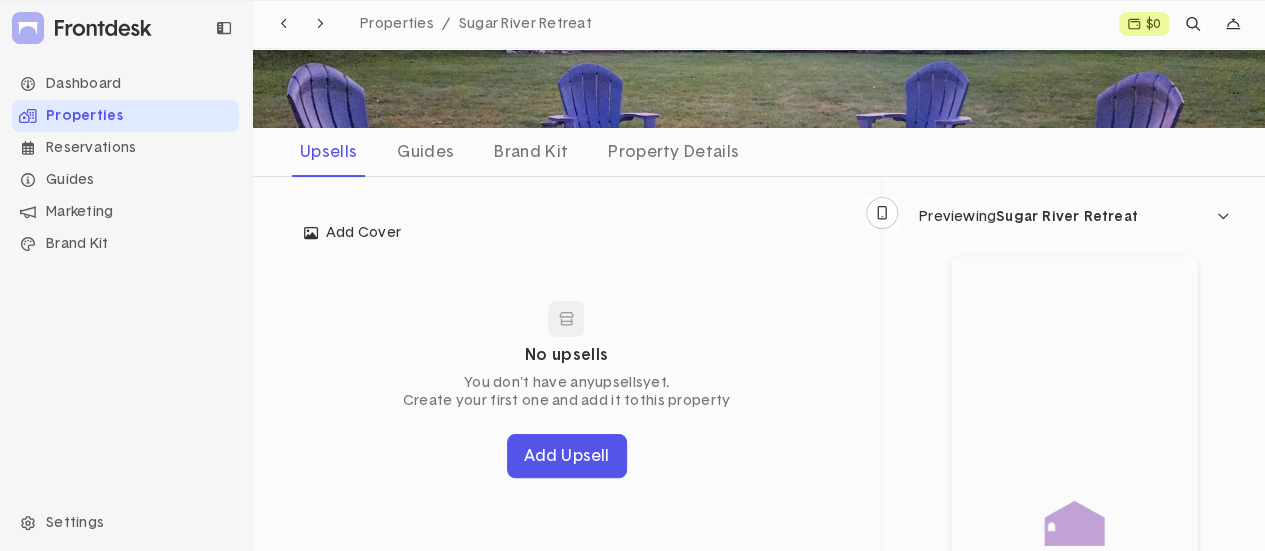 click on "Sugar River Retreat N4065 Brittany Lane, Brodhead, [STATE], USA Preview Guide Upsells Guides Brand Kit Property Details Add Cover Edit cover No upsells You don't have any  upsells  yet. Create your first one and add it to  this property Add Upsell Previewing  Sugar River Retreat" 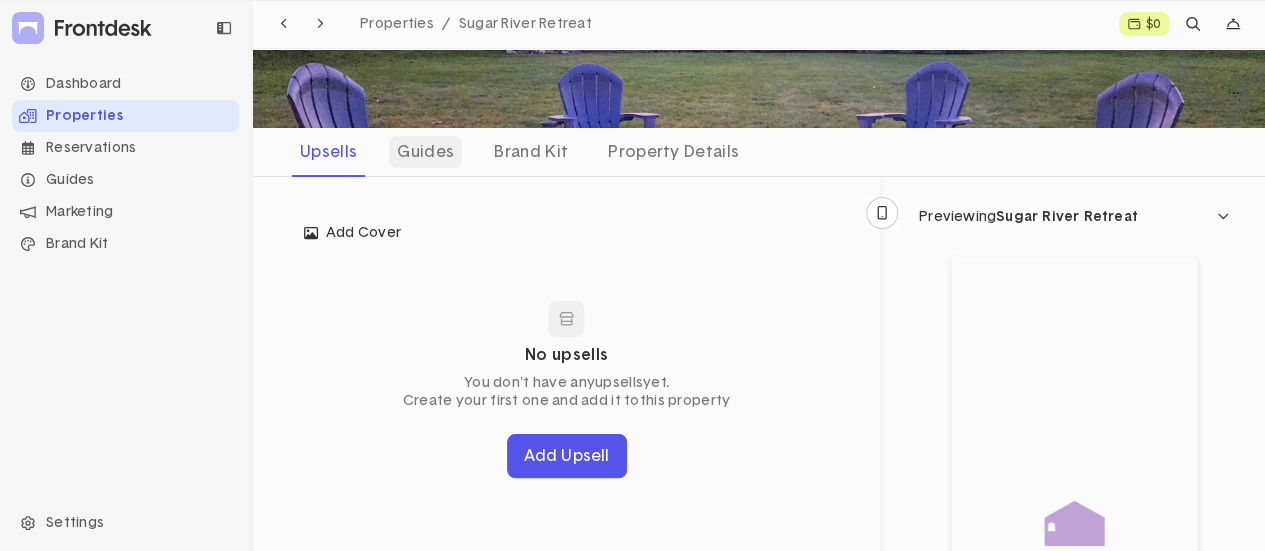 scroll, scrollTop: 100, scrollLeft: 0, axis: vertical 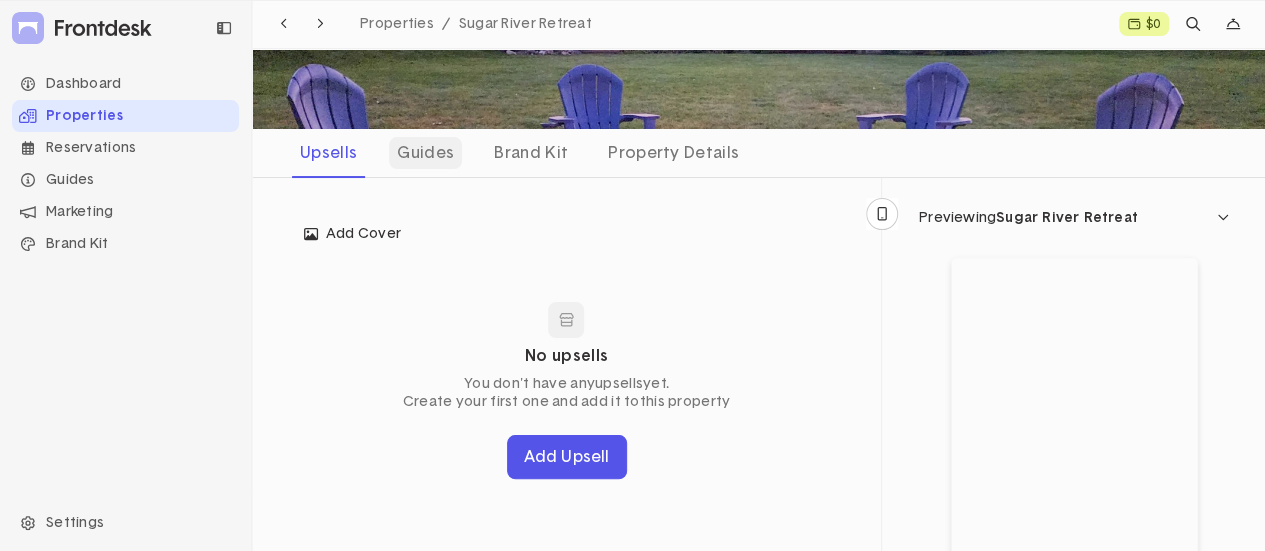 click on "Guides" 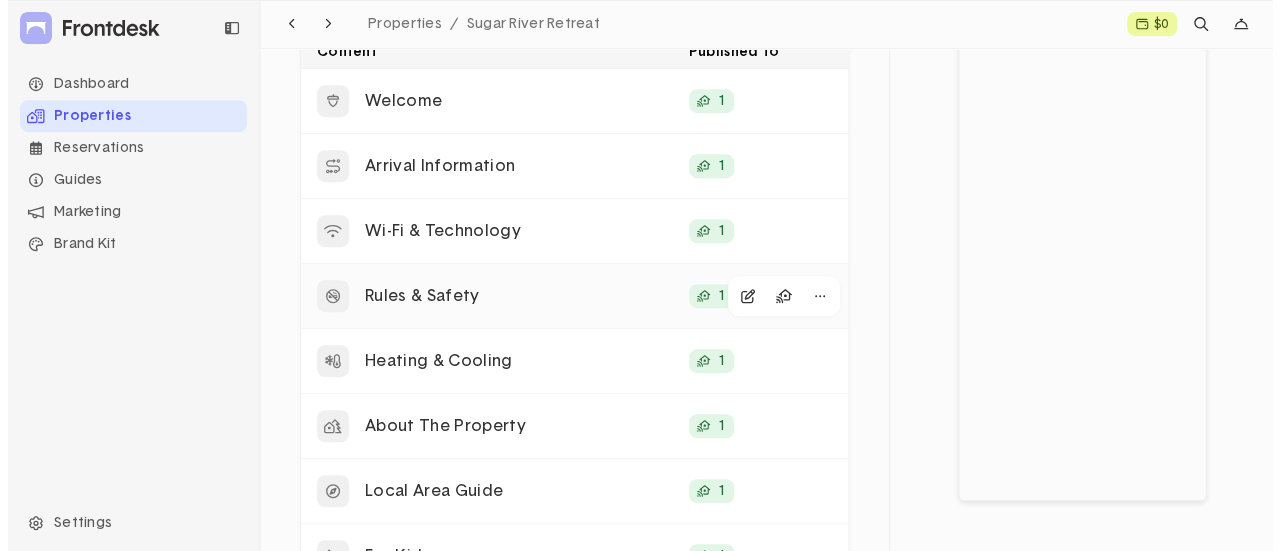 scroll, scrollTop: 466, scrollLeft: 0, axis: vertical 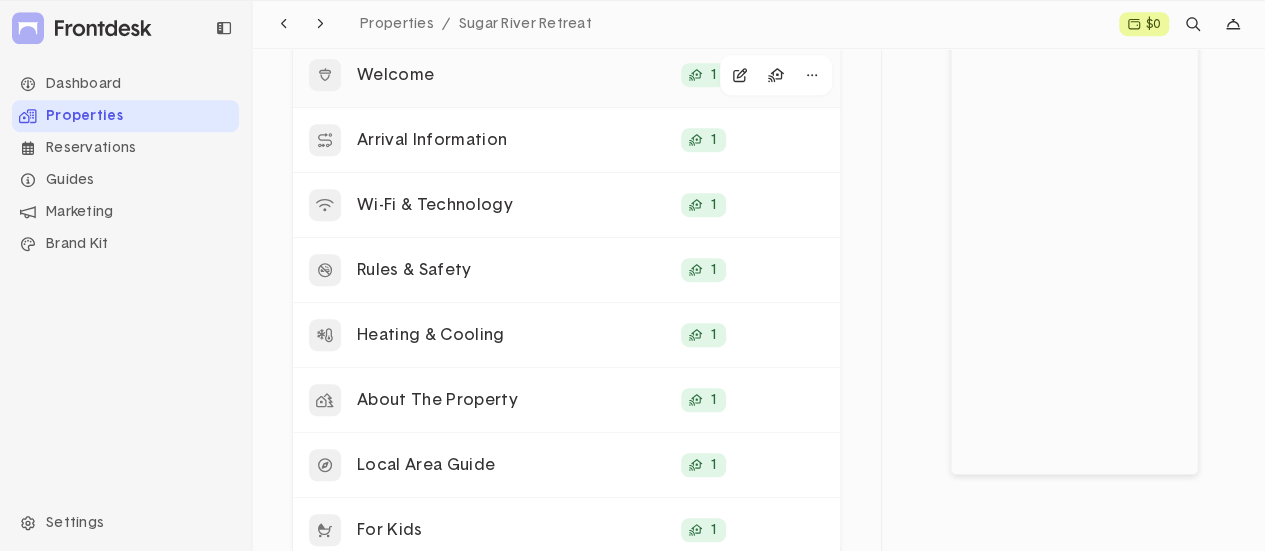 click on "Welcome" 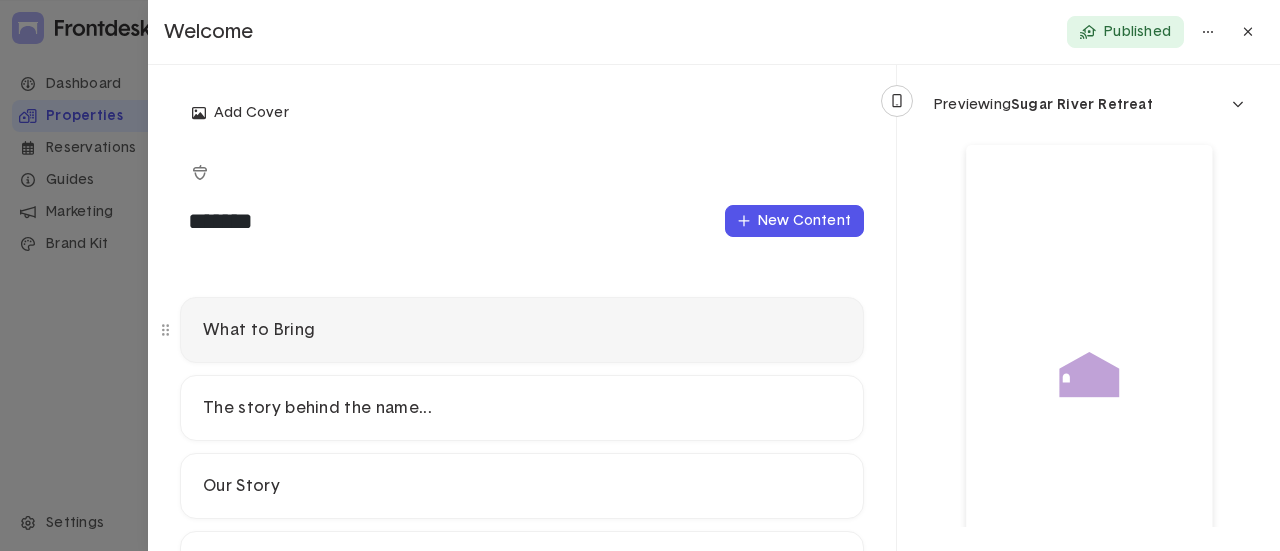 click on "What to Bring" 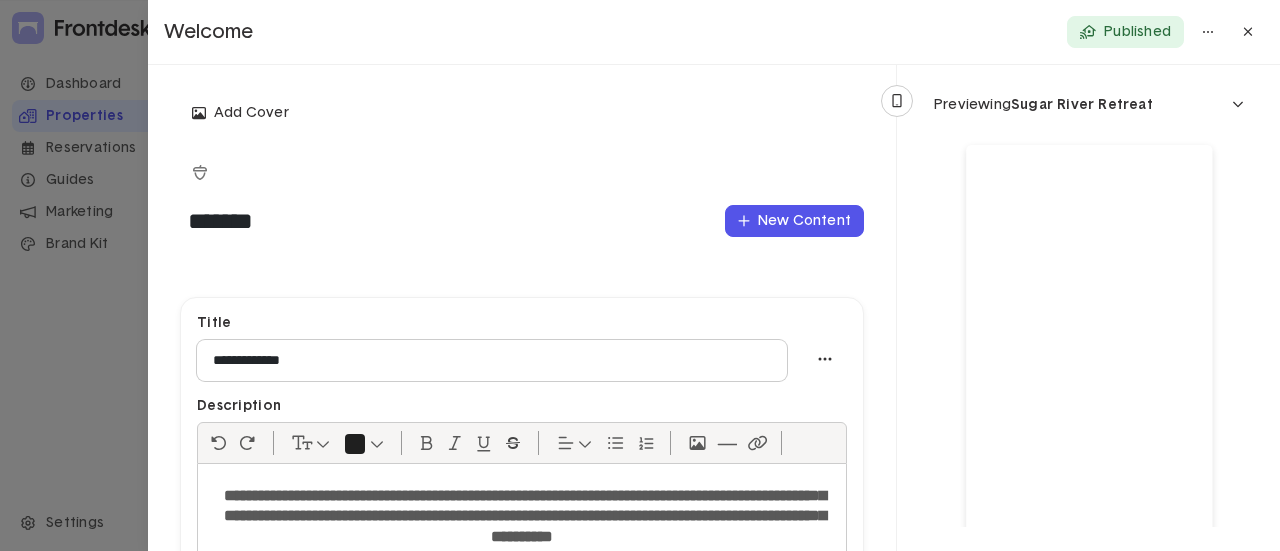 drag, startPoint x: 339, startPoint y: 429, endPoint x: 300, endPoint y: 345, distance: 92.61209 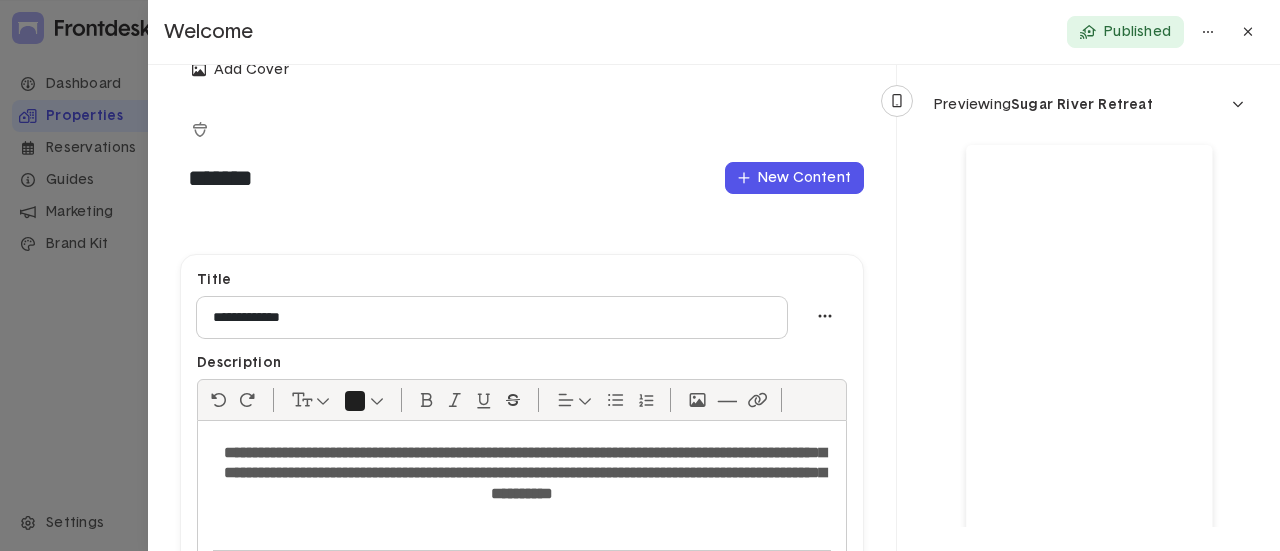 scroll, scrollTop: 51, scrollLeft: 0, axis: vertical 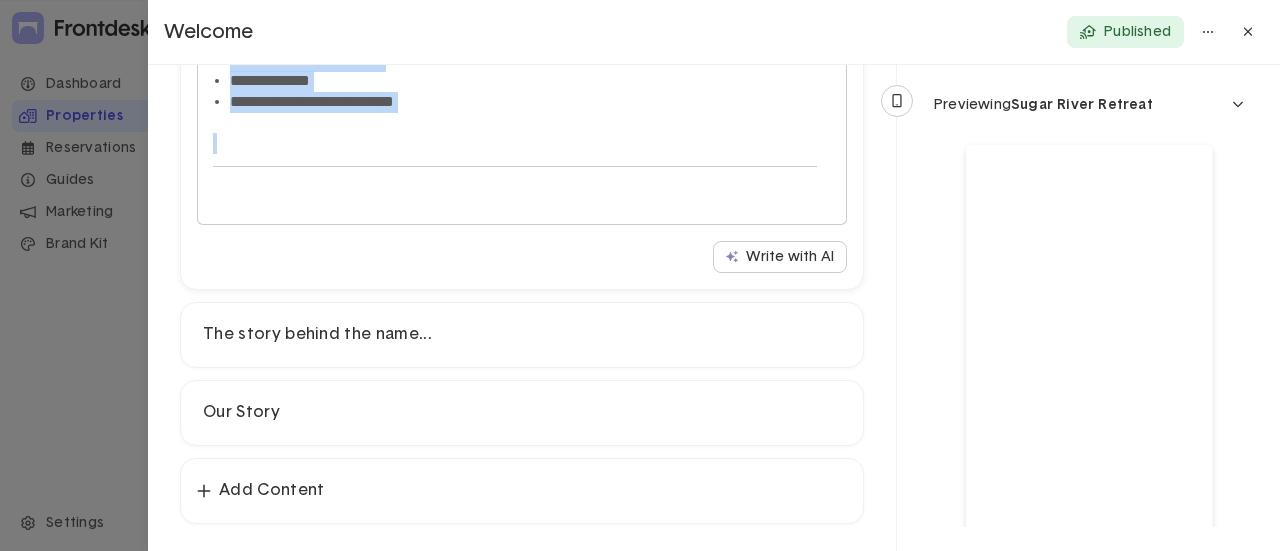 drag, startPoint x: 220, startPoint y: 441, endPoint x: 719, endPoint y: 114, distance: 596.5987 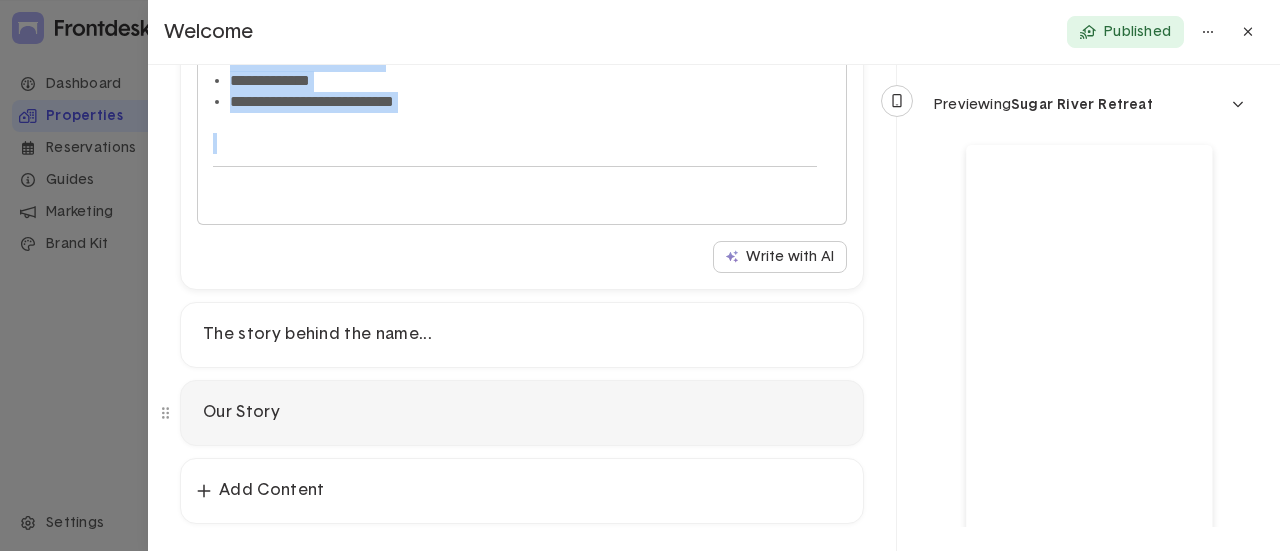 click on "Our Story" 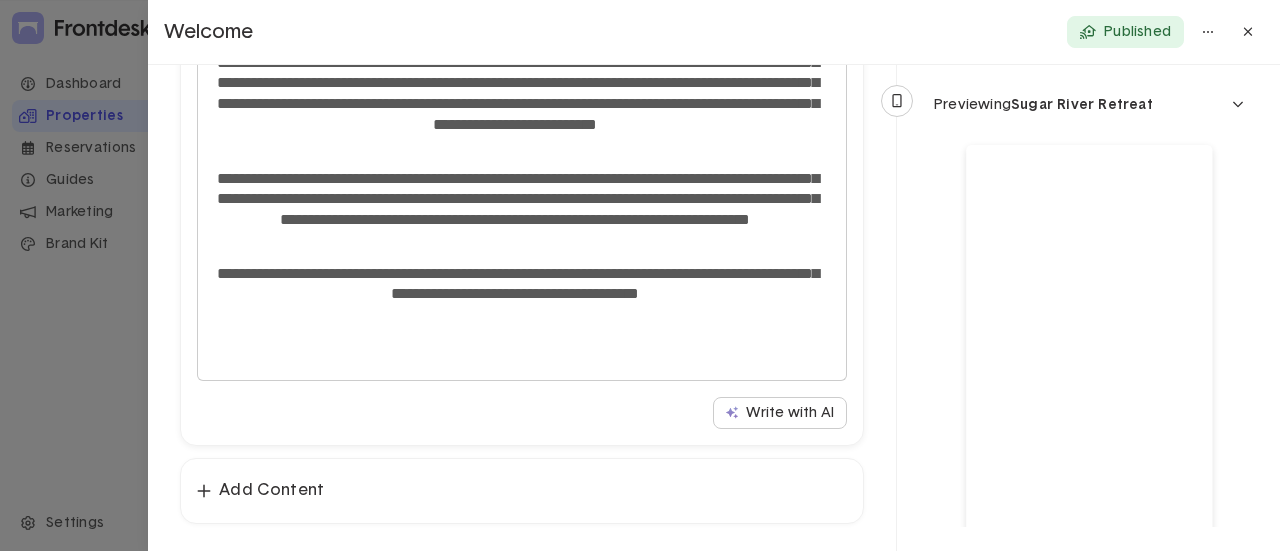 scroll, scrollTop: 206, scrollLeft: 0, axis: vertical 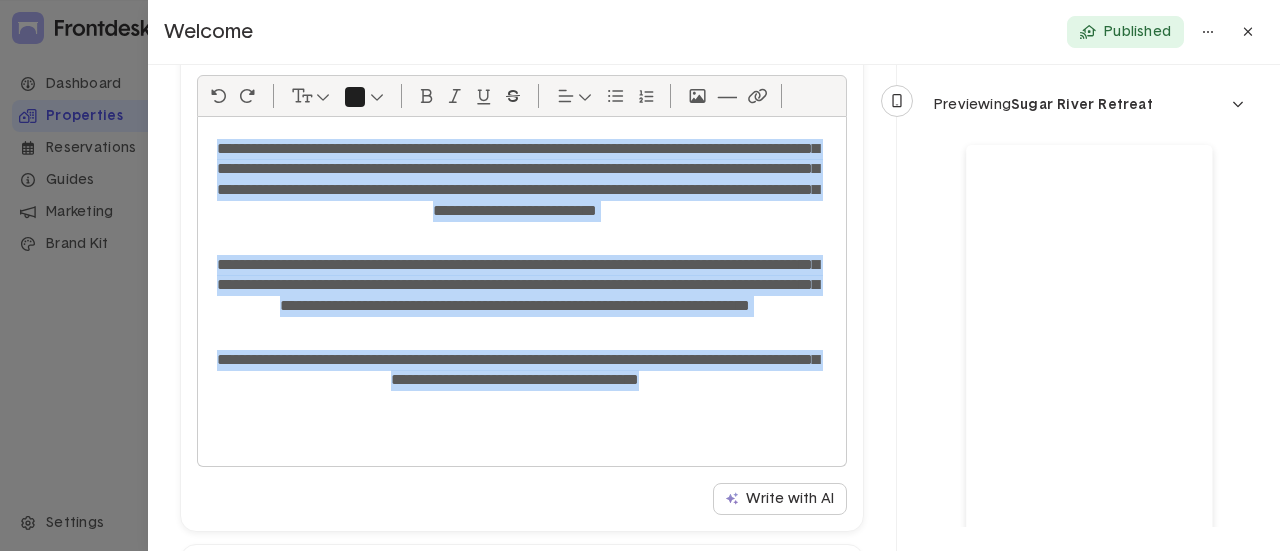 drag, startPoint x: 216, startPoint y: 444, endPoint x: 863, endPoint y: 443, distance: 647.0008 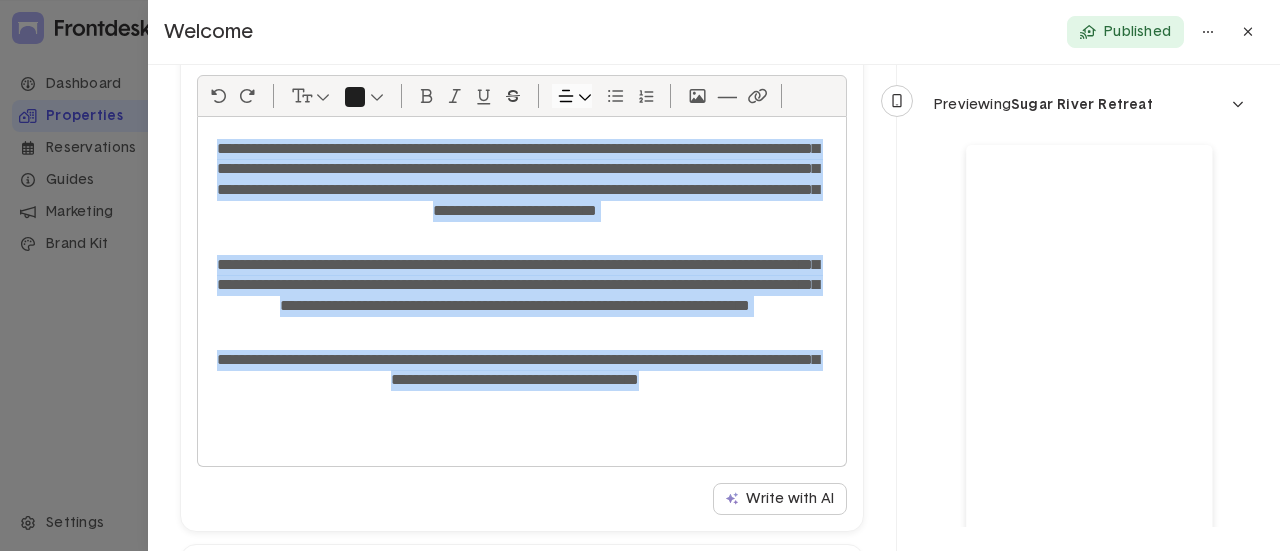 copy on "**********" 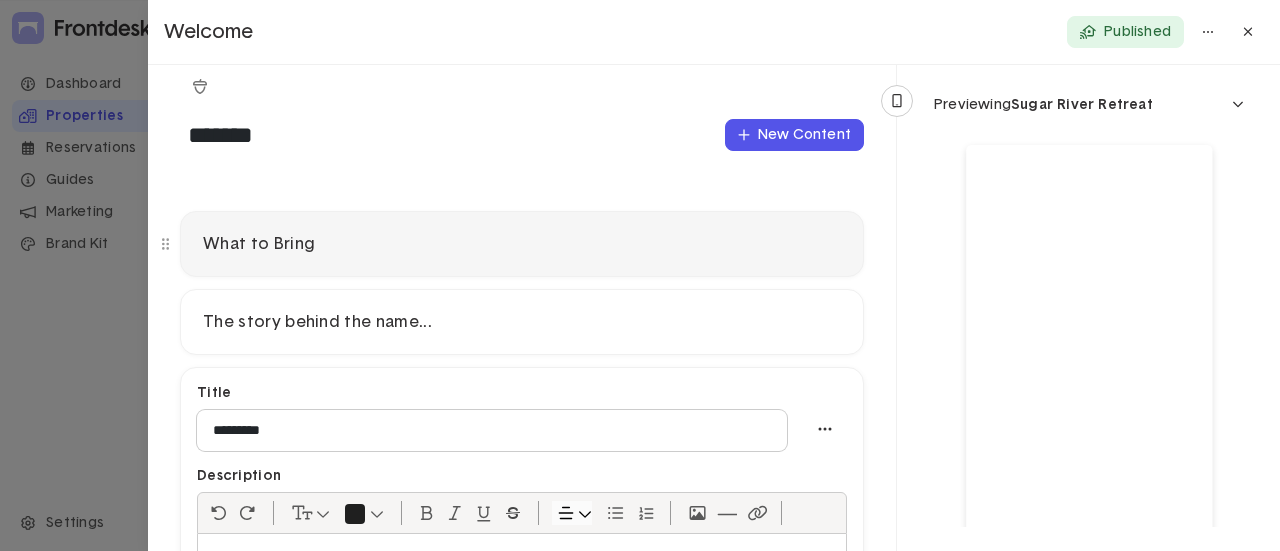 scroll, scrollTop: 0, scrollLeft: 0, axis: both 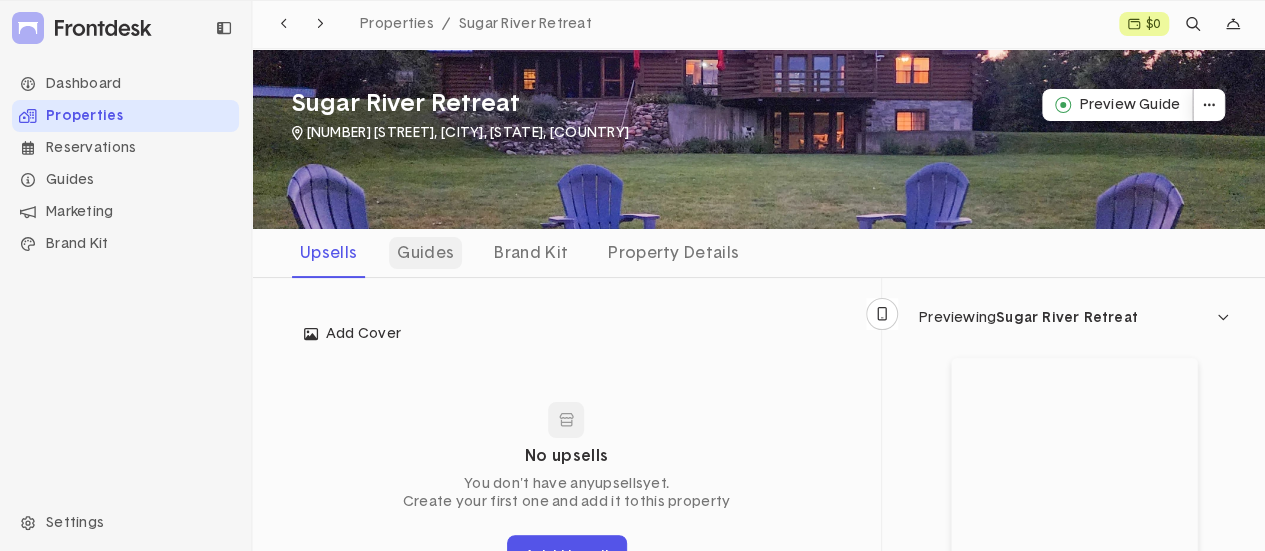 click on "Guides" 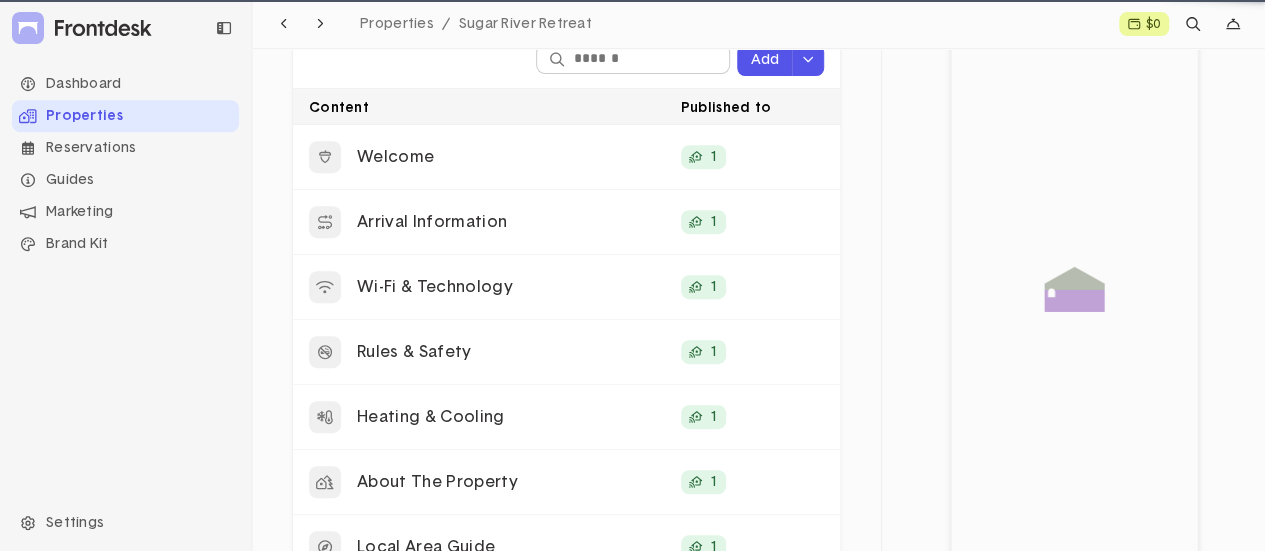 scroll, scrollTop: 66, scrollLeft: 0, axis: vertical 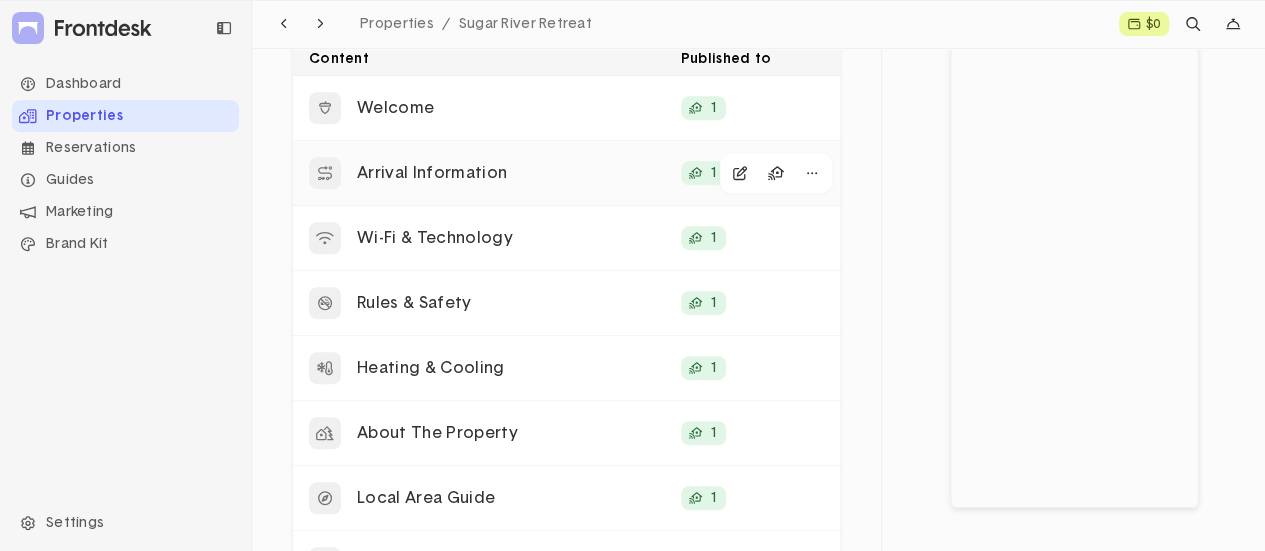 click on "Arrival Information" 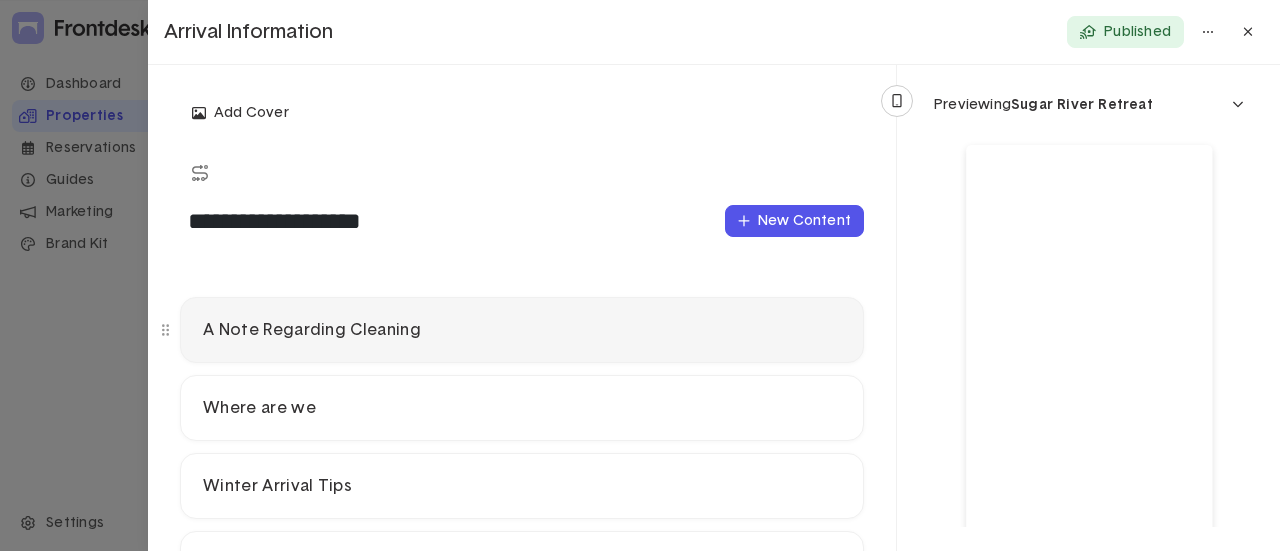 click on "A Note Regarding Cleaning" 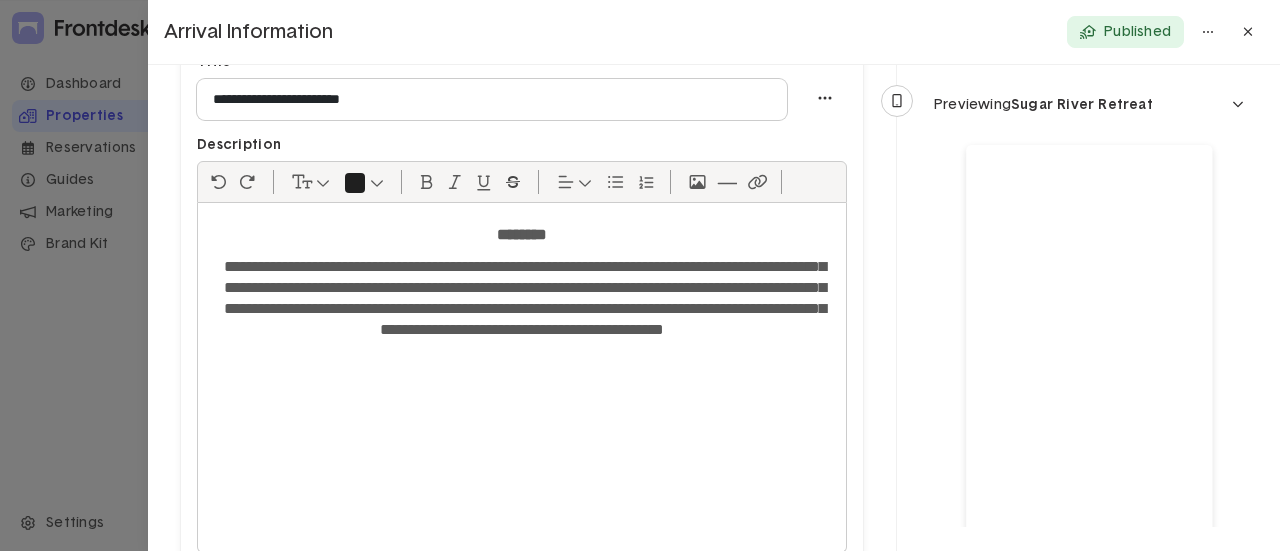 scroll, scrollTop: 266, scrollLeft: 0, axis: vertical 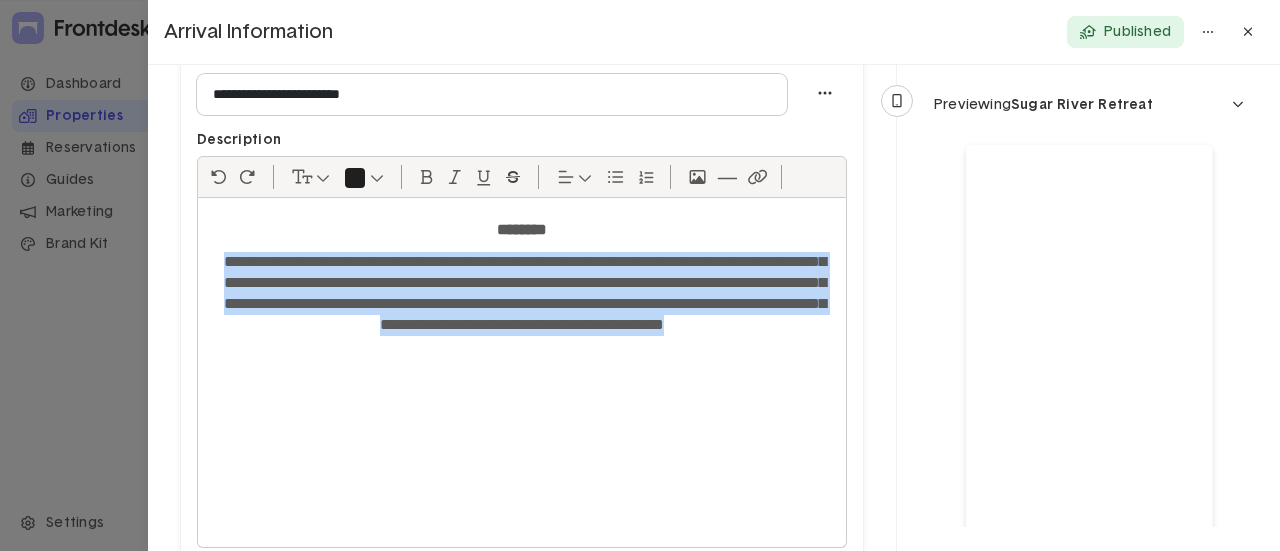 drag, startPoint x: 223, startPoint y: 255, endPoint x: 732, endPoint y: 347, distance: 517.2475 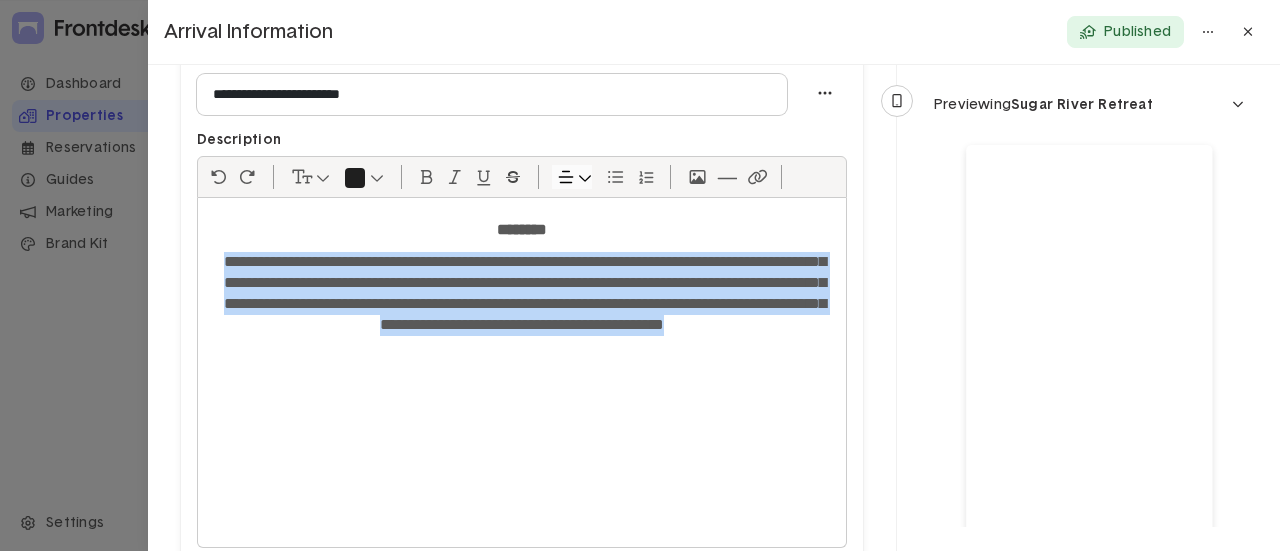 copy on "**********" 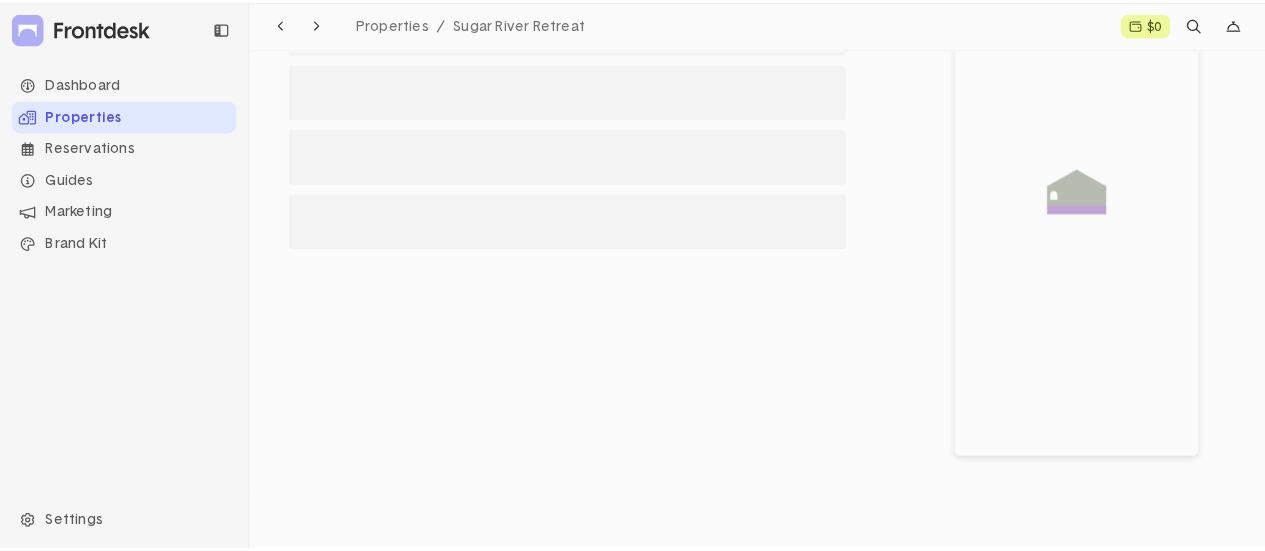 scroll, scrollTop: 0, scrollLeft: 0, axis: both 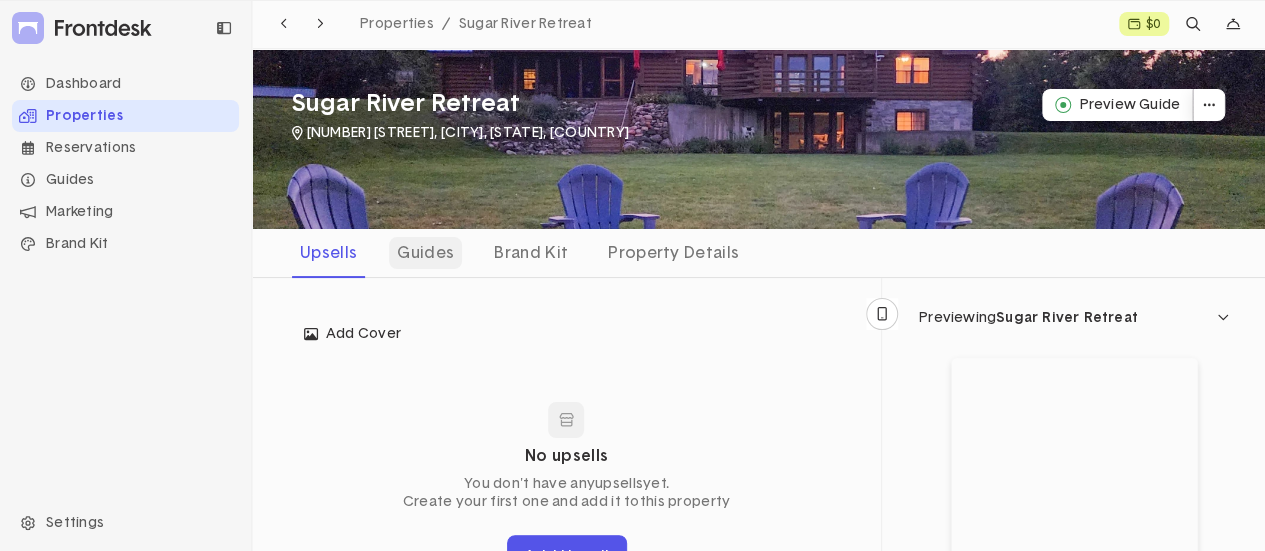 click on "Guides" 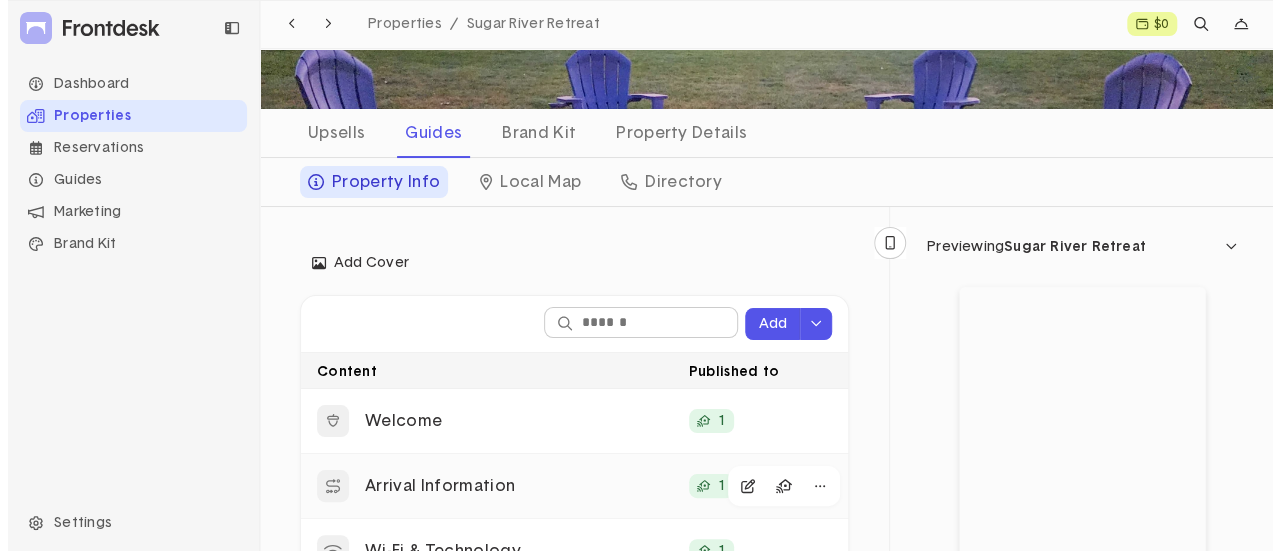 scroll, scrollTop: 325, scrollLeft: 0, axis: vertical 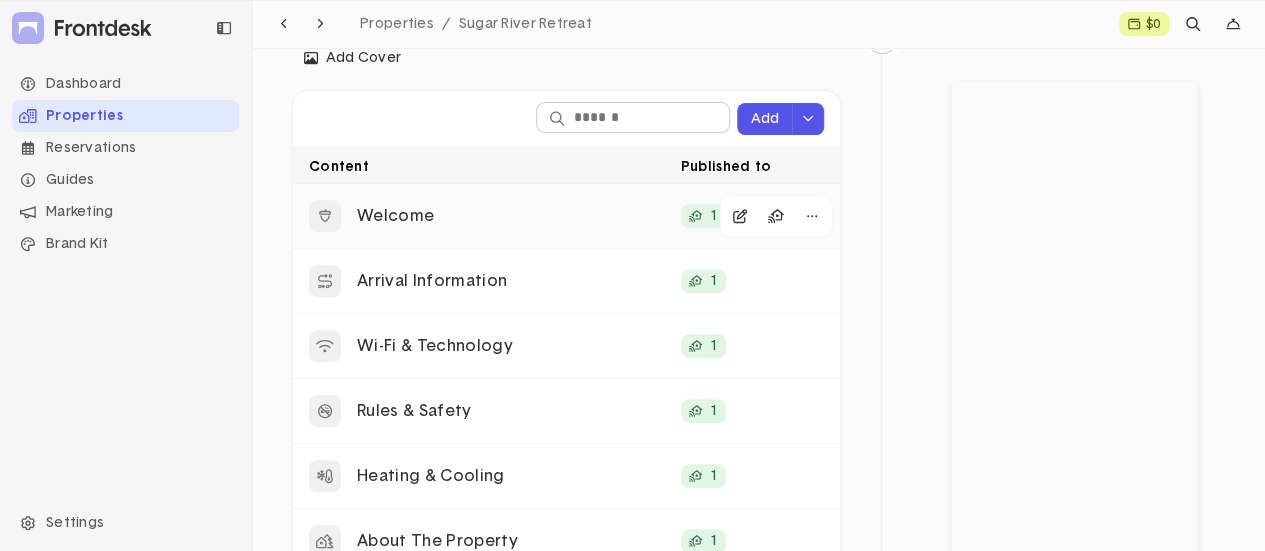 click on "Welcome" 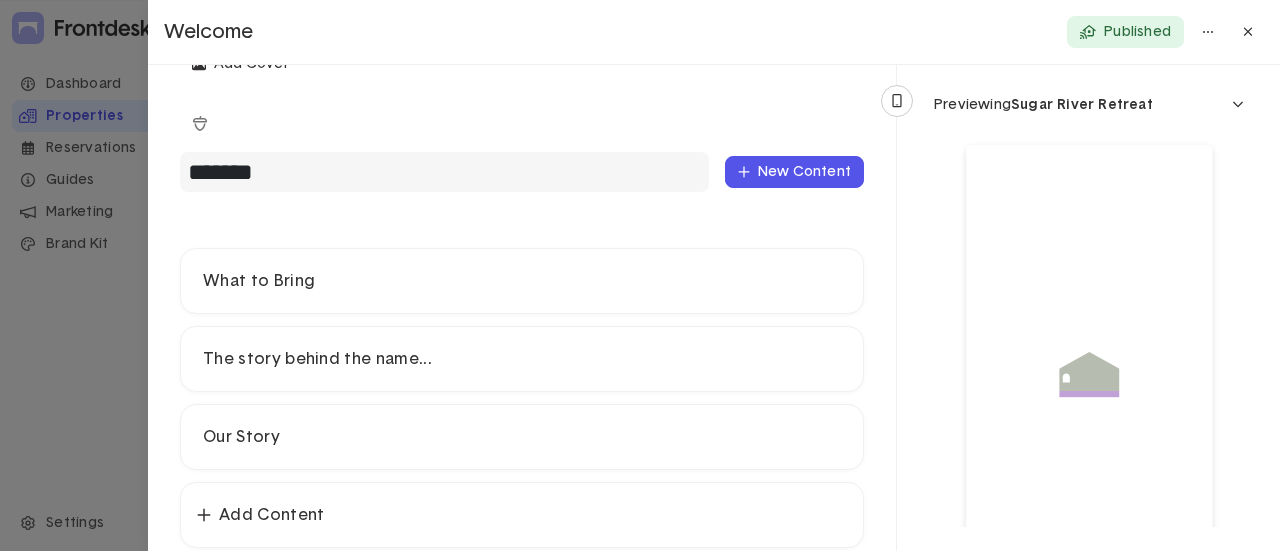 scroll, scrollTop: 74, scrollLeft: 0, axis: vertical 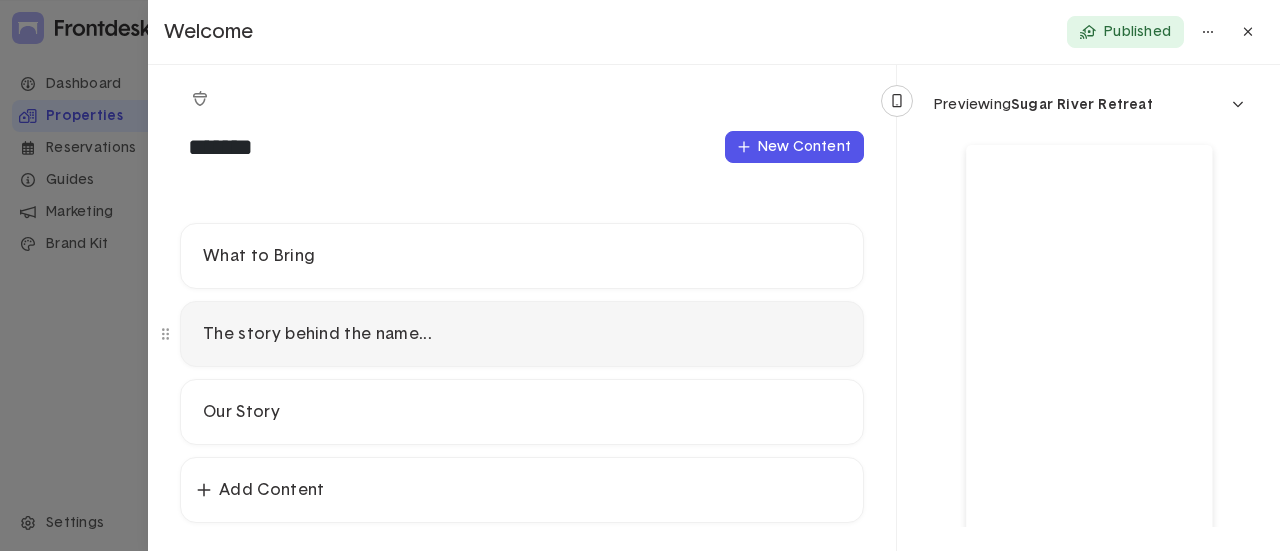 click on "The story behind the name..." 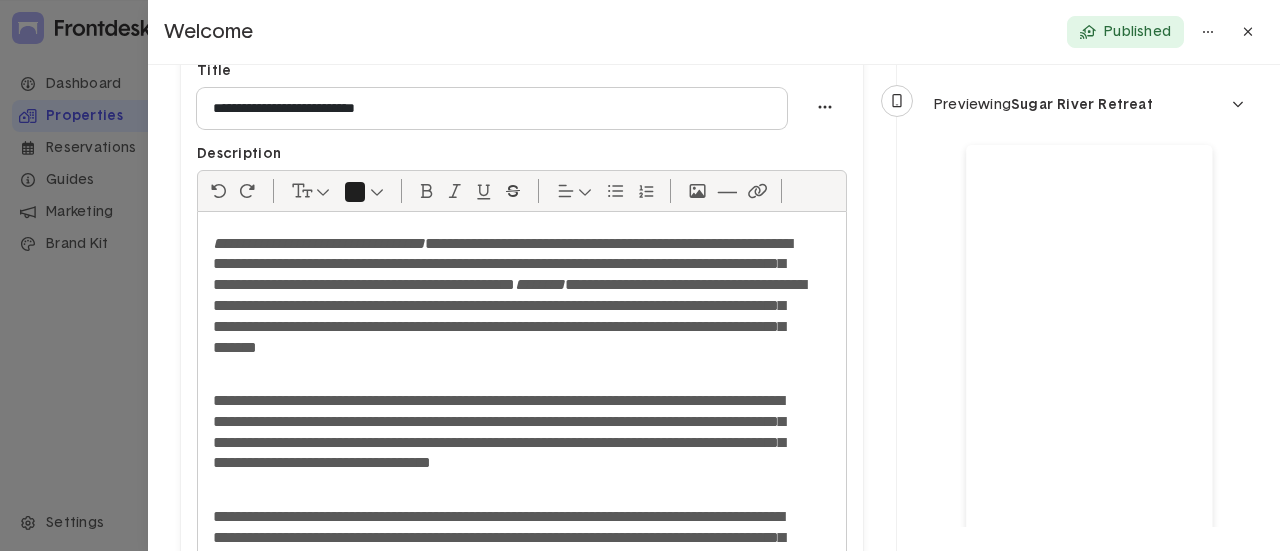 scroll, scrollTop: 341, scrollLeft: 0, axis: vertical 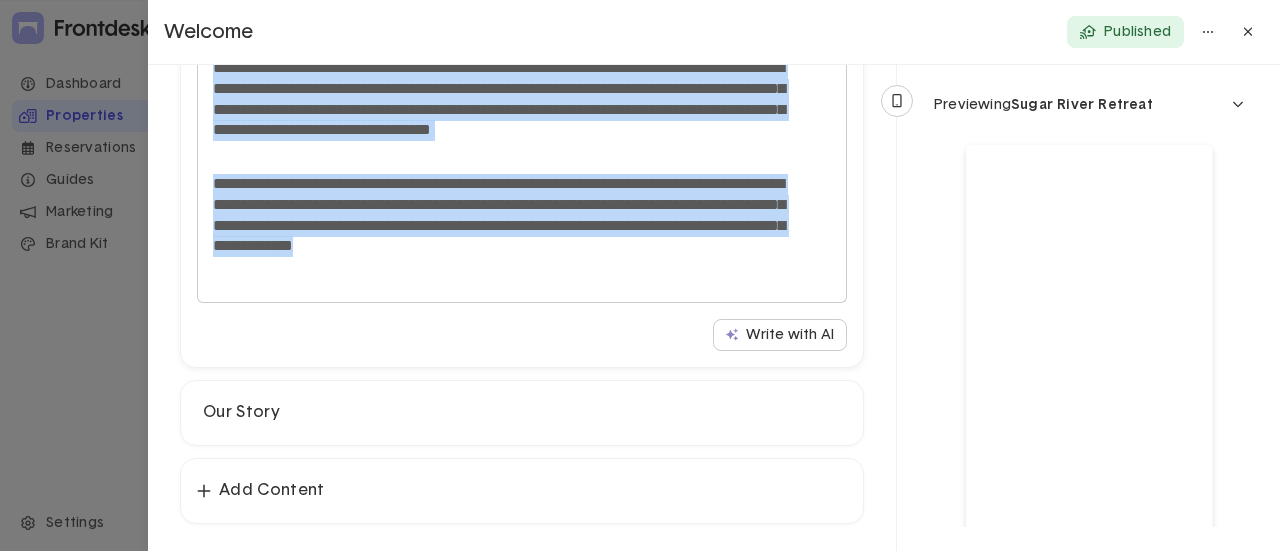 drag, startPoint x: 216, startPoint y: 231, endPoint x: 688, endPoint y: 272, distance: 473.77737 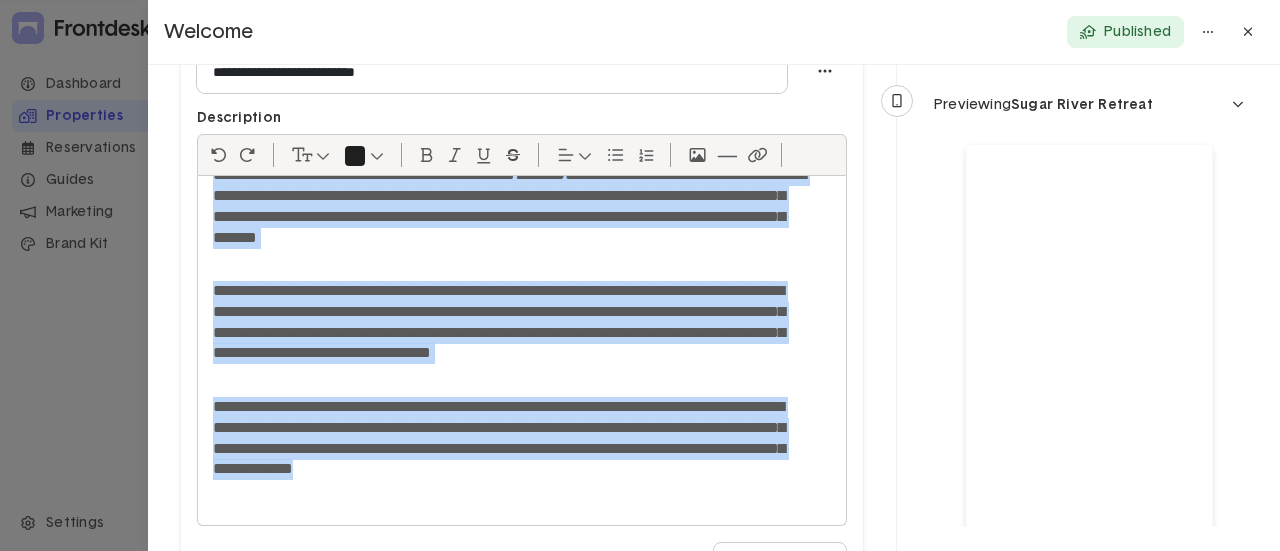 scroll, scrollTop: 89, scrollLeft: 0, axis: vertical 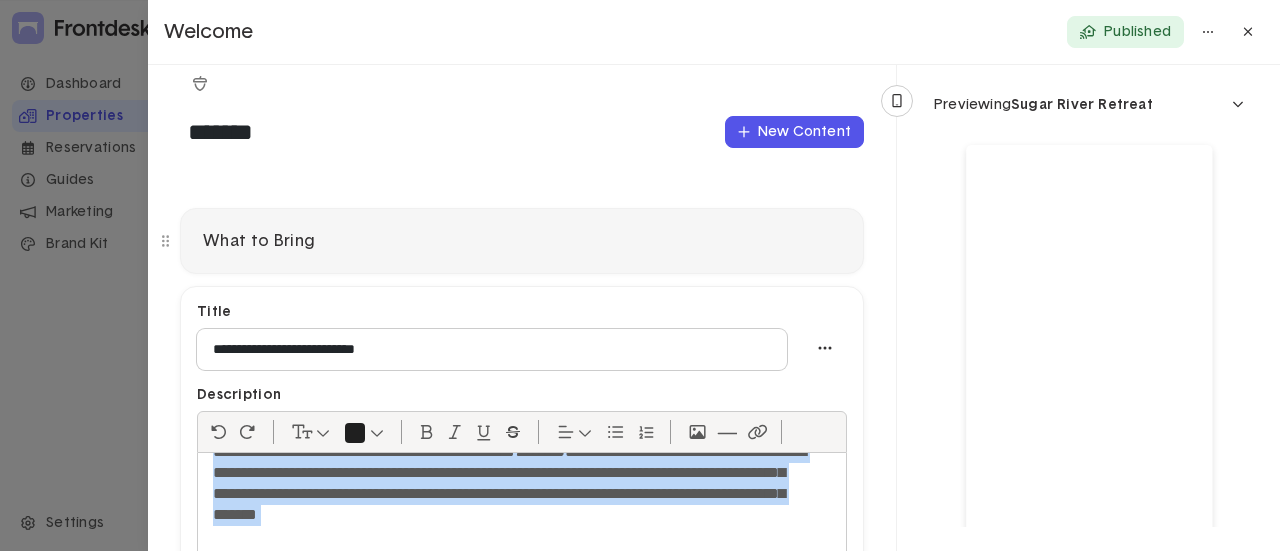 click on "What to Bring" 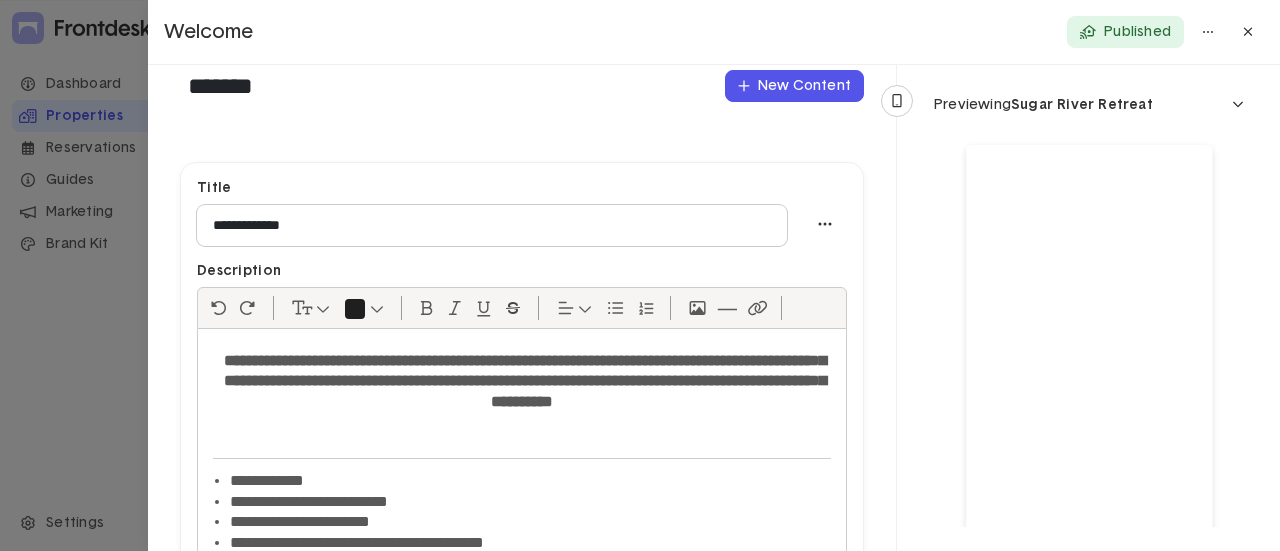 scroll, scrollTop: 322, scrollLeft: 0, axis: vertical 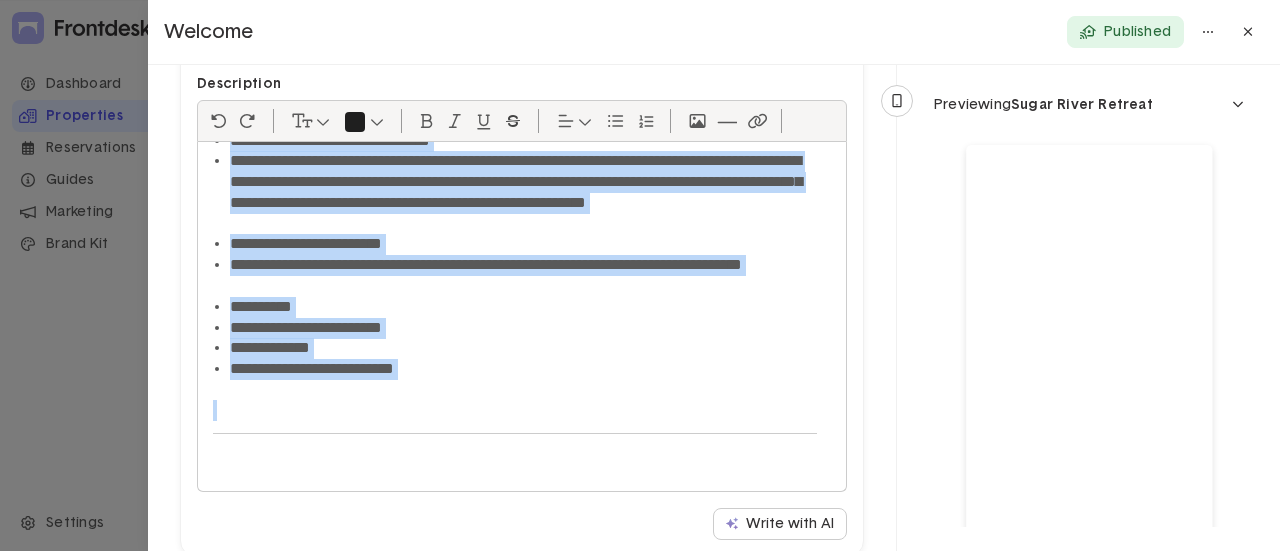 drag, startPoint x: 222, startPoint y: 167, endPoint x: 496, endPoint y: 382, distance: 348.28293 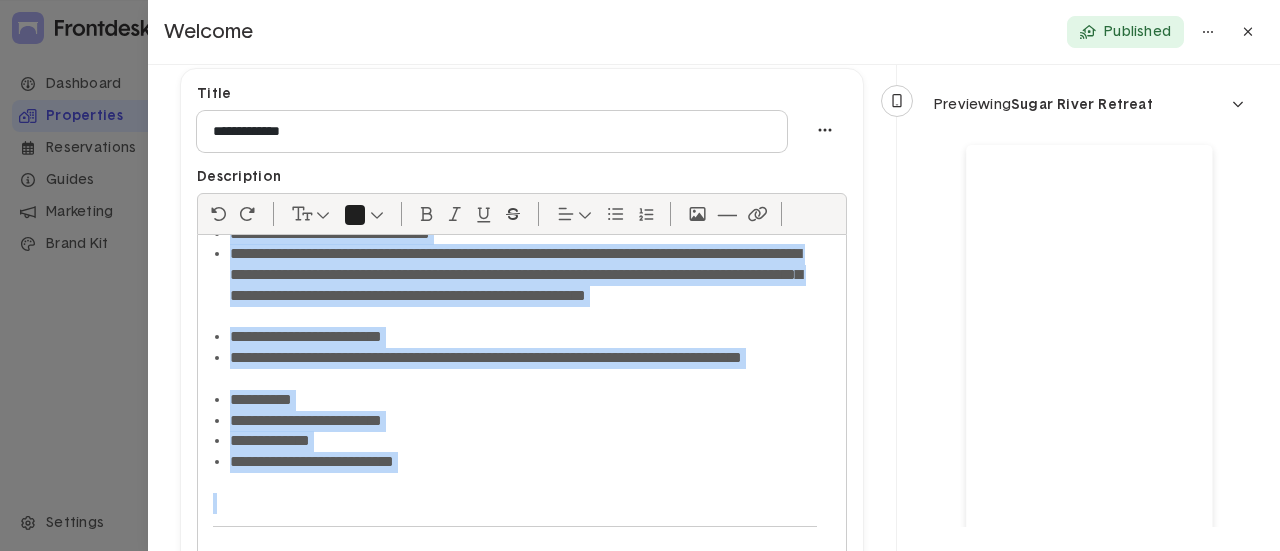 scroll, scrollTop: 0, scrollLeft: 0, axis: both 